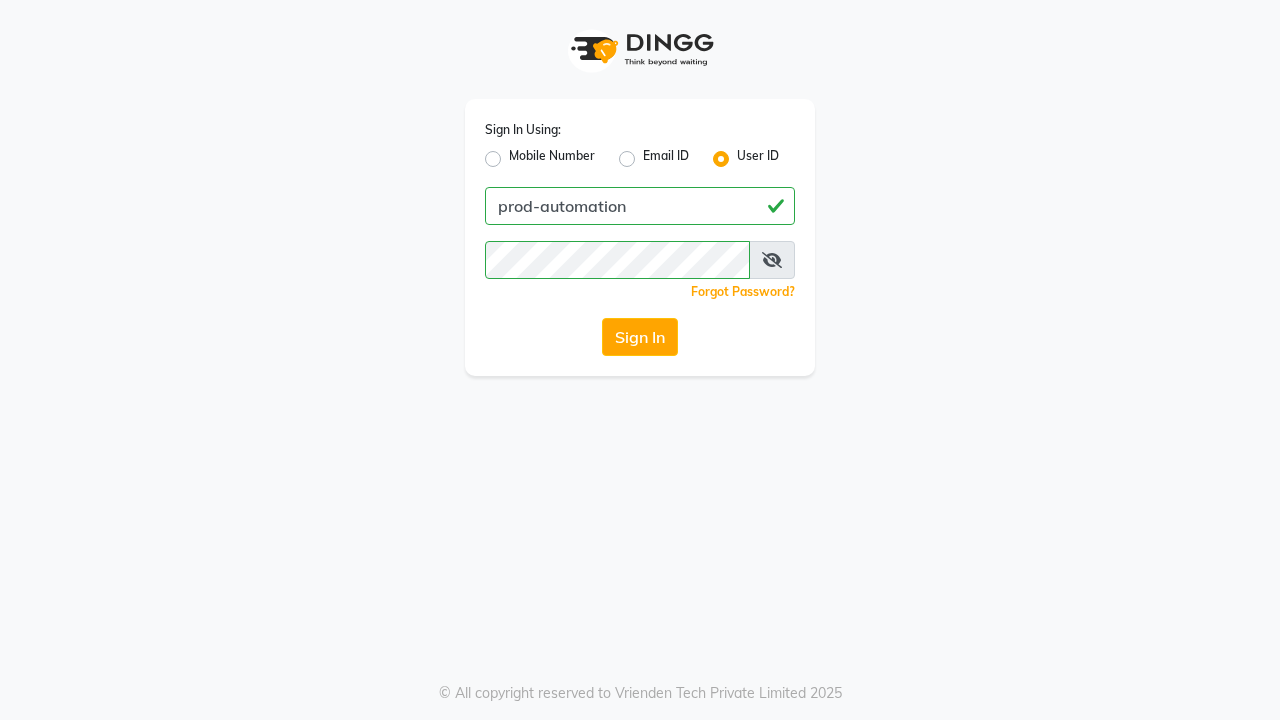 scroll, scrollTop: 0, scrollLeft: 0, axis: both 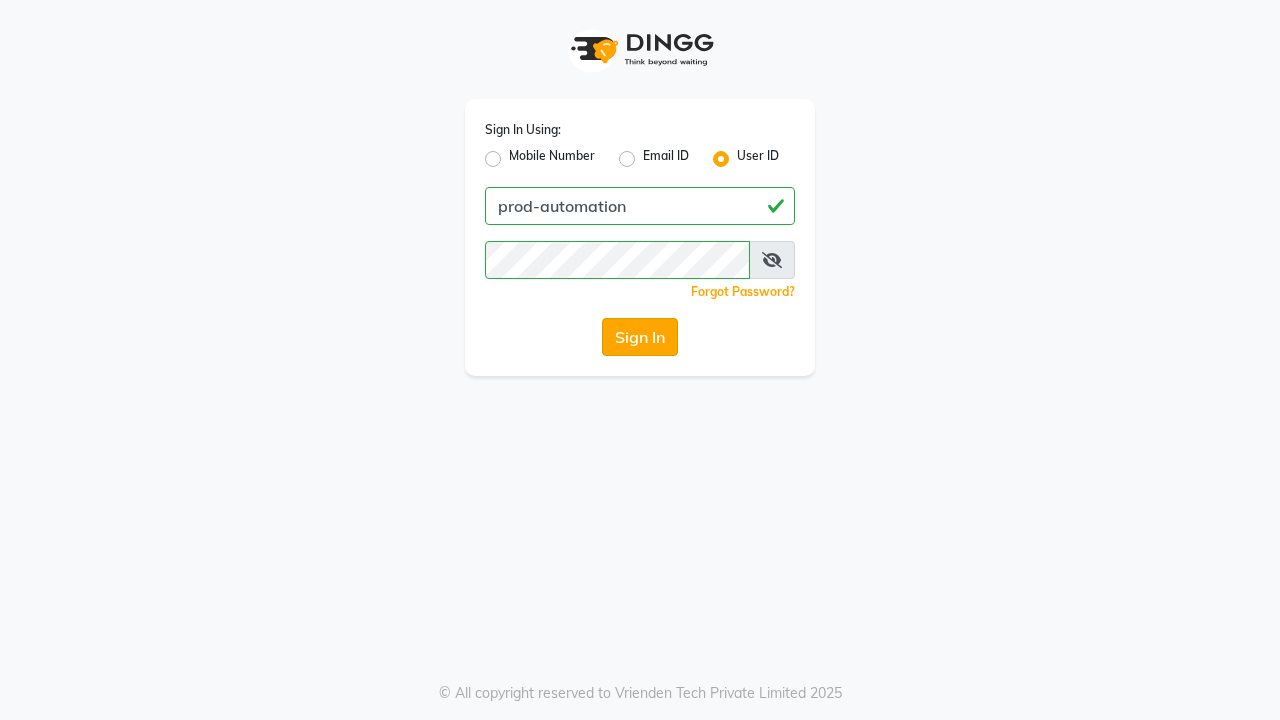 click on "Sign In" 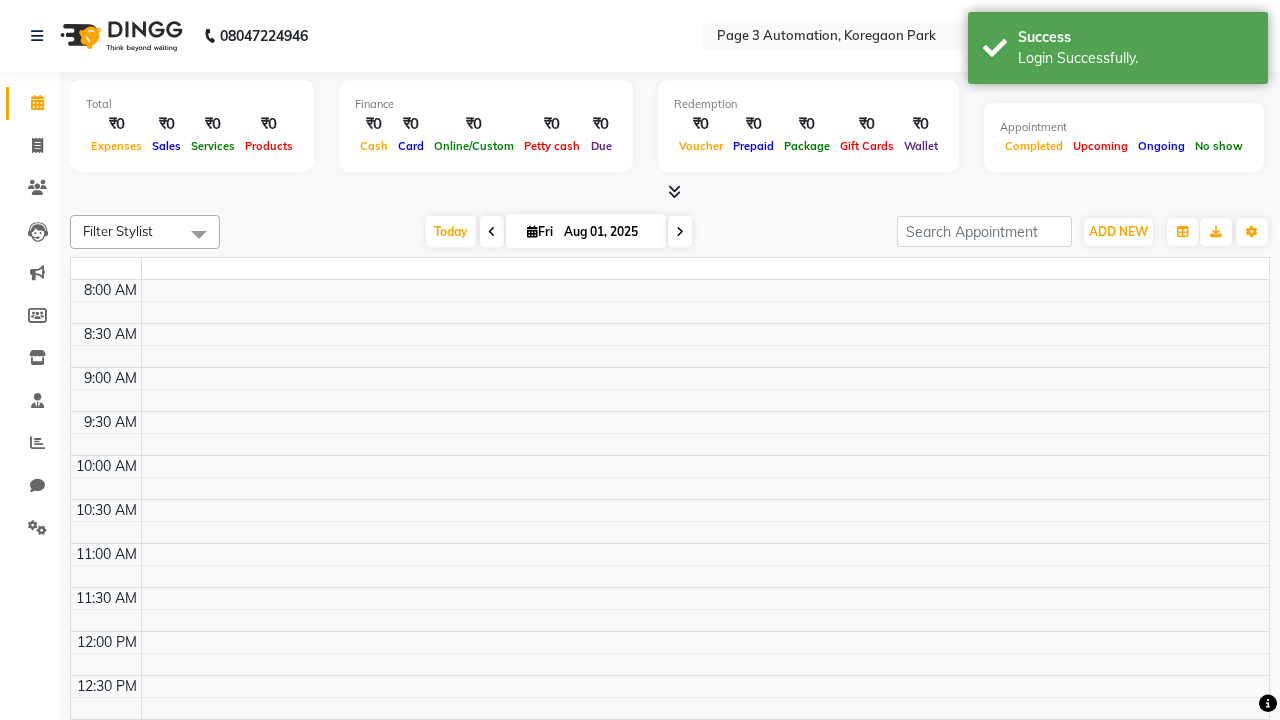 select on "en" 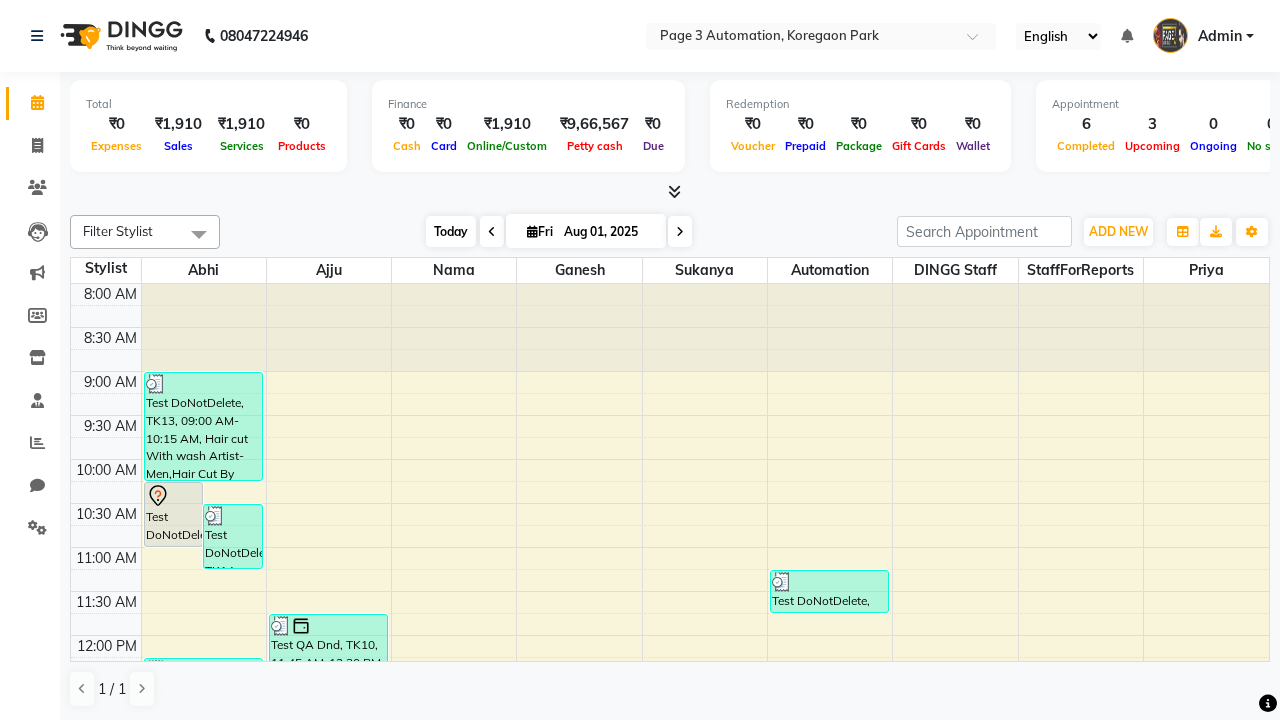 click on "Today" at bounding box center [451, 231] 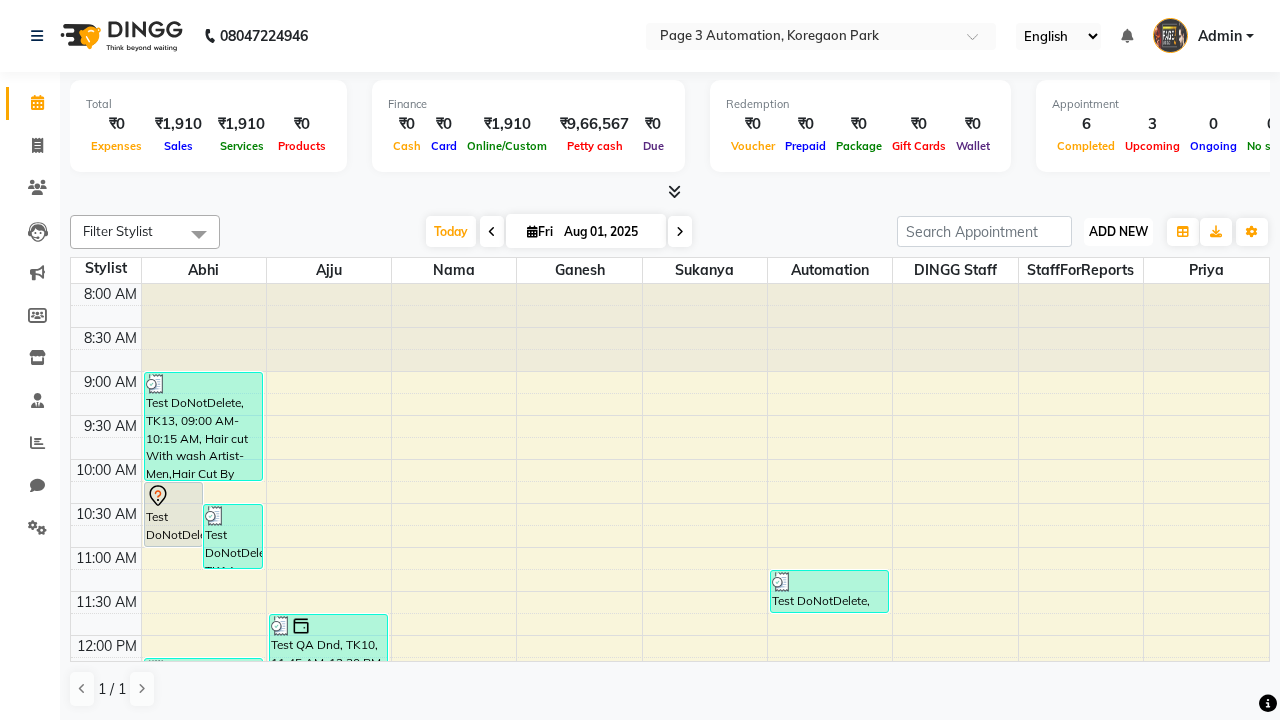 click on "ADD NEW" at bounding box center [1118, 231] 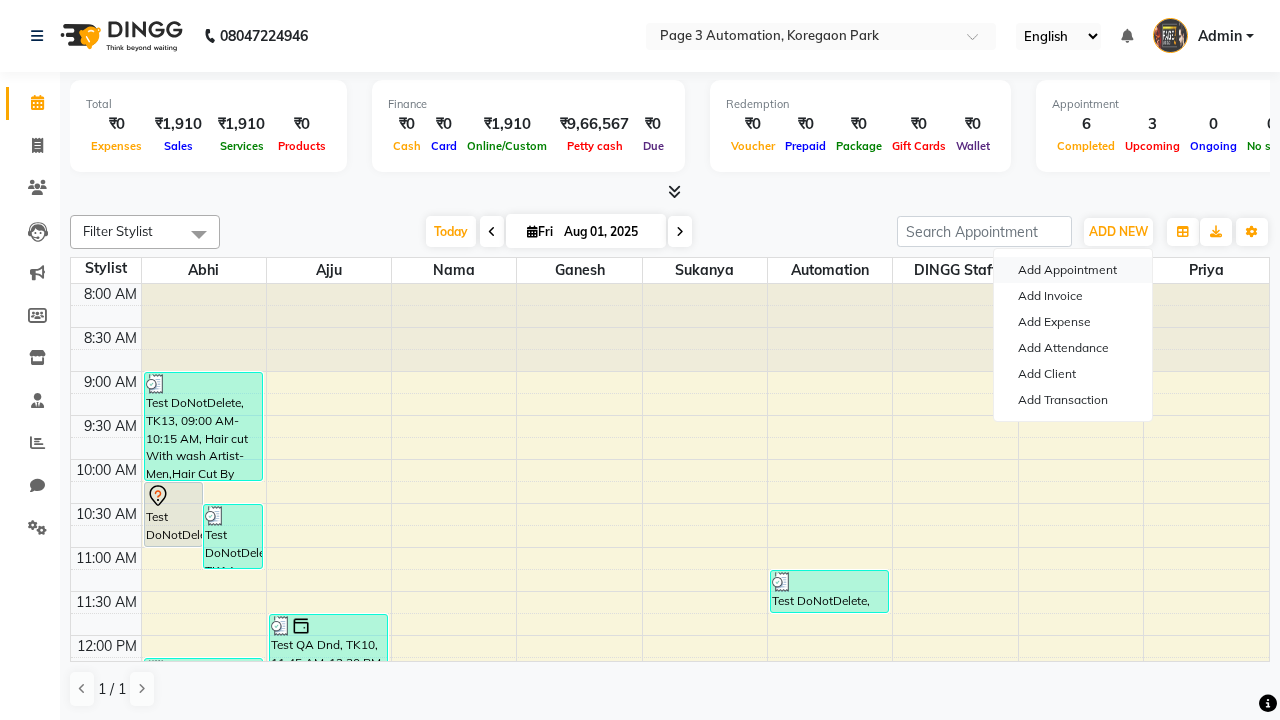 click on "Add Appointment" at bounding box center [1073, 270] 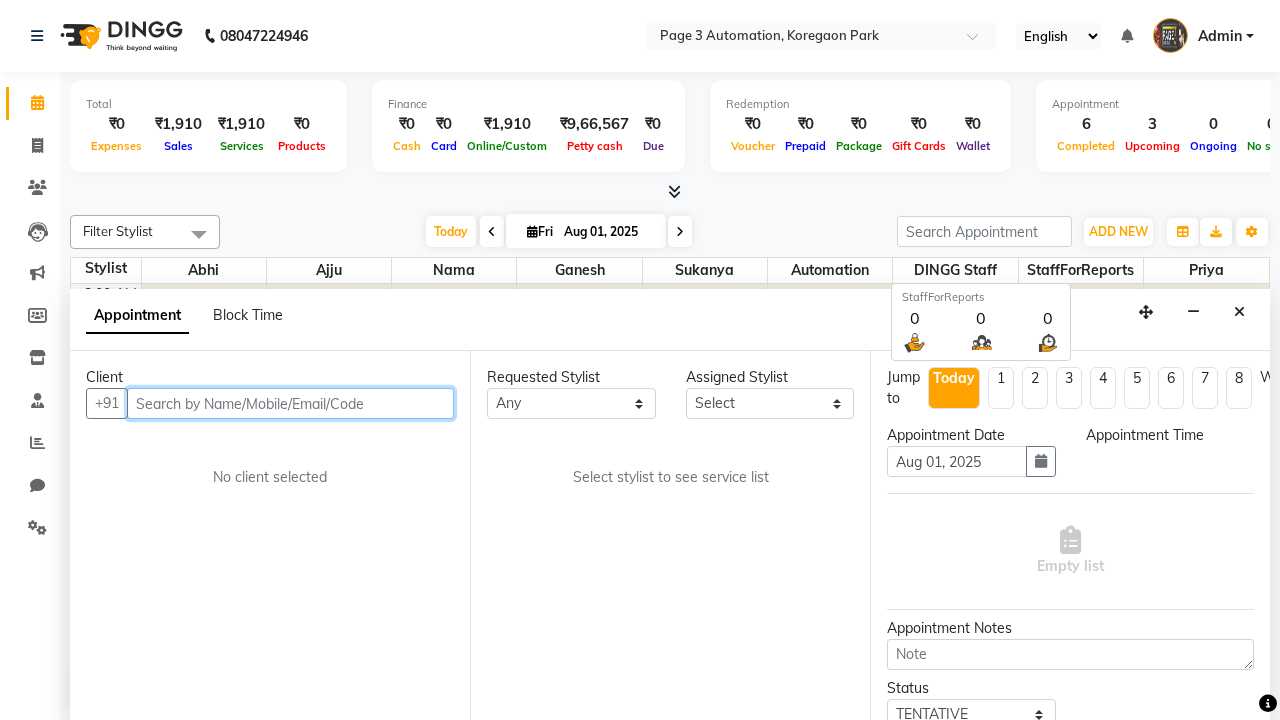 select on "540" 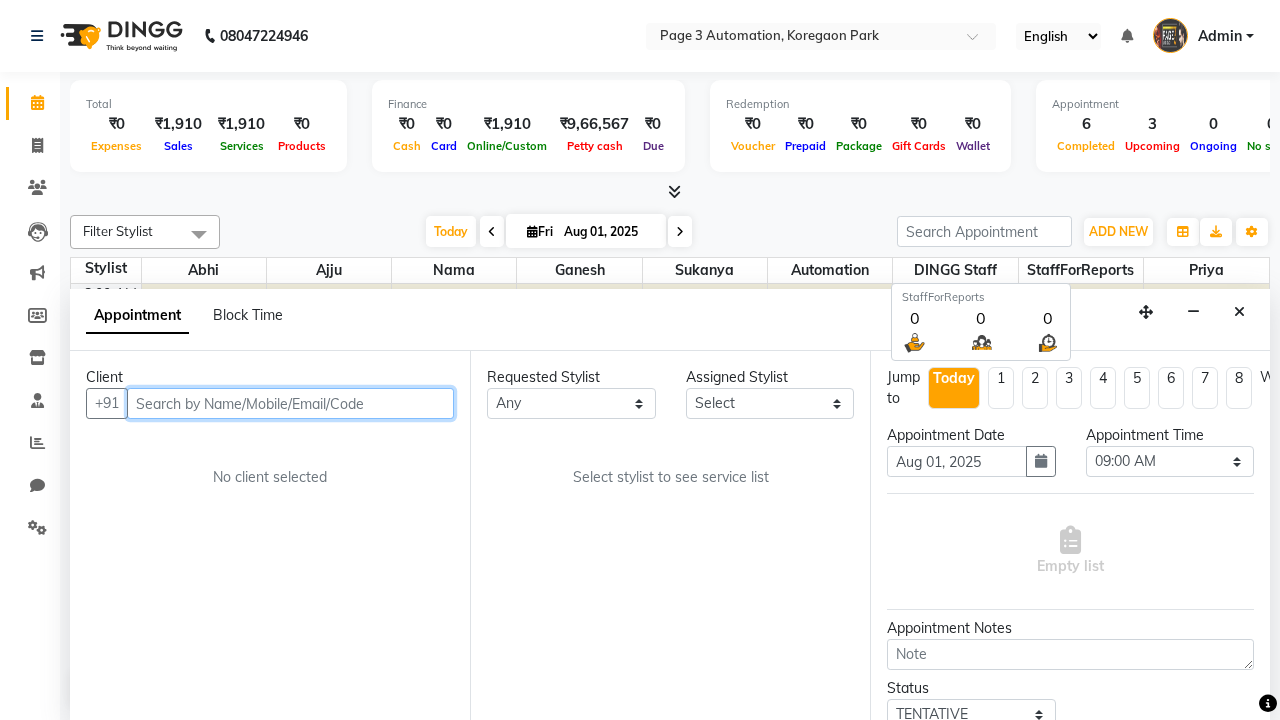 scroll, scrollTop: 1, scrollLeft: 0, axis: vertical 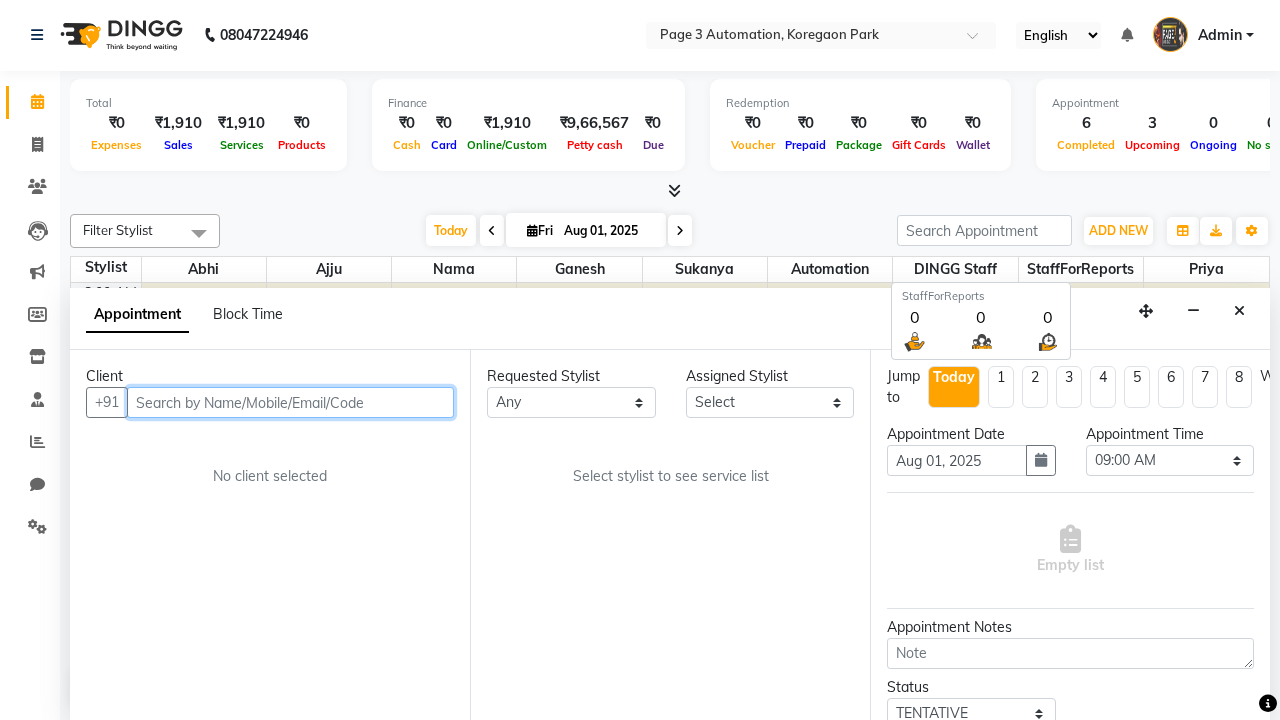 type on "8192346578" 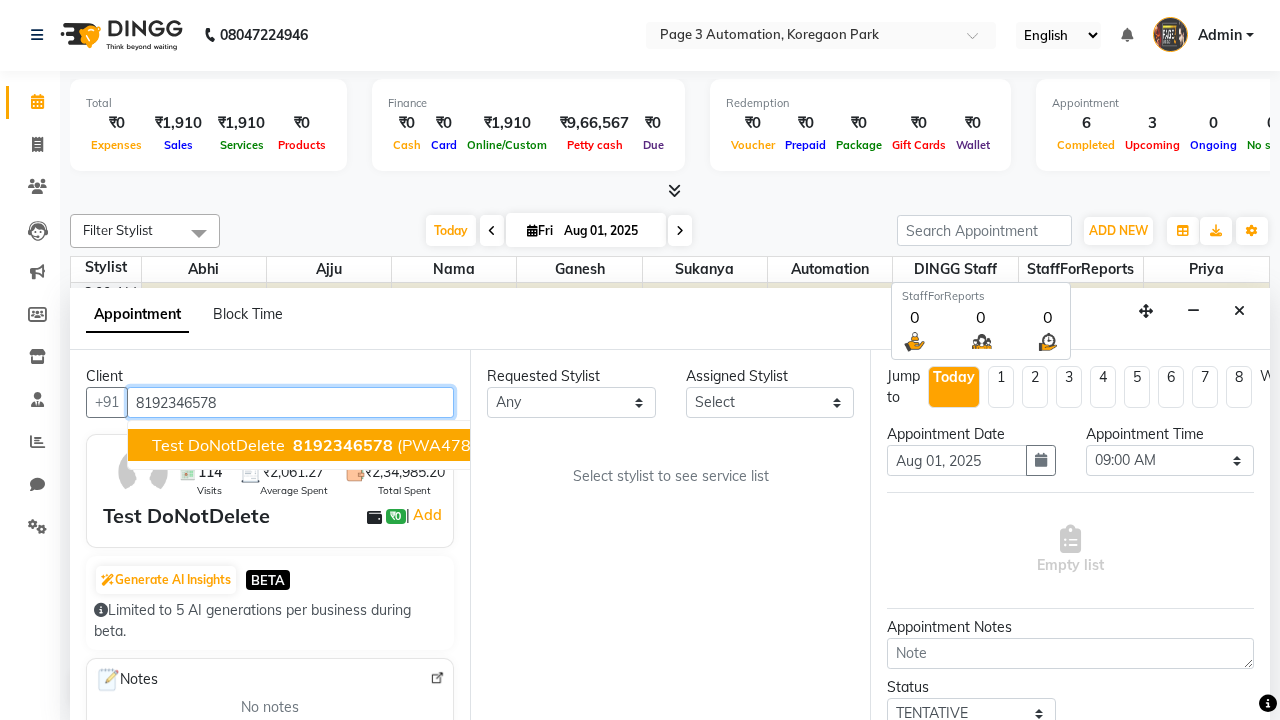 click on "8192346578" at bounding box center [343, 445] 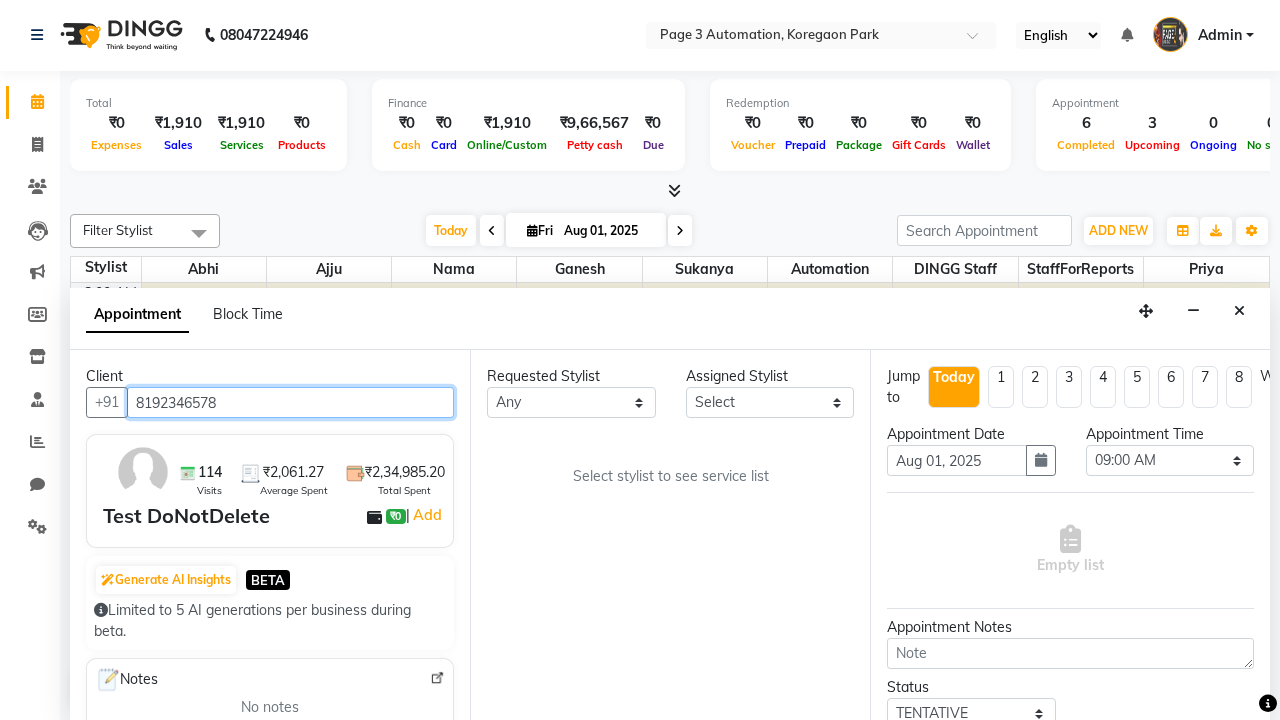 scroll, scrollTop: 0, scrollLeft: 0, axis: both 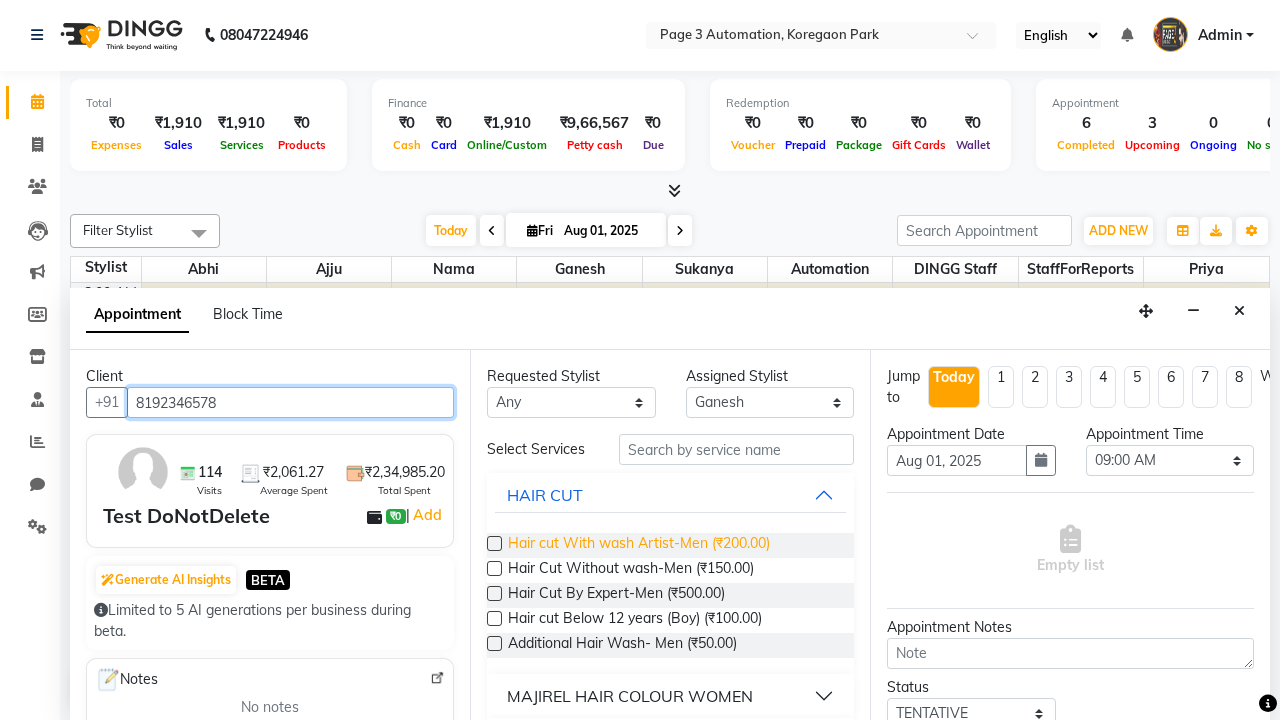 type on "8192346578" 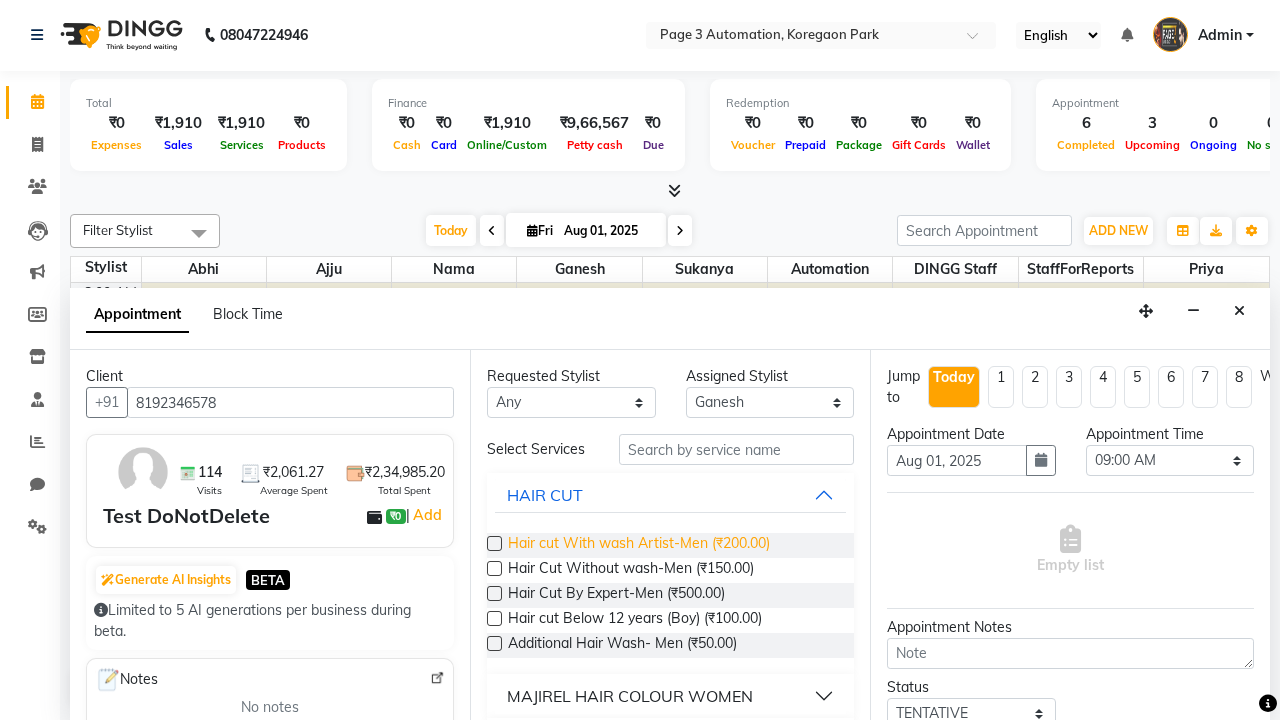 click on "Hair cut With wash Artist-Men (₹200.00)" at bounding box center [639, 545] 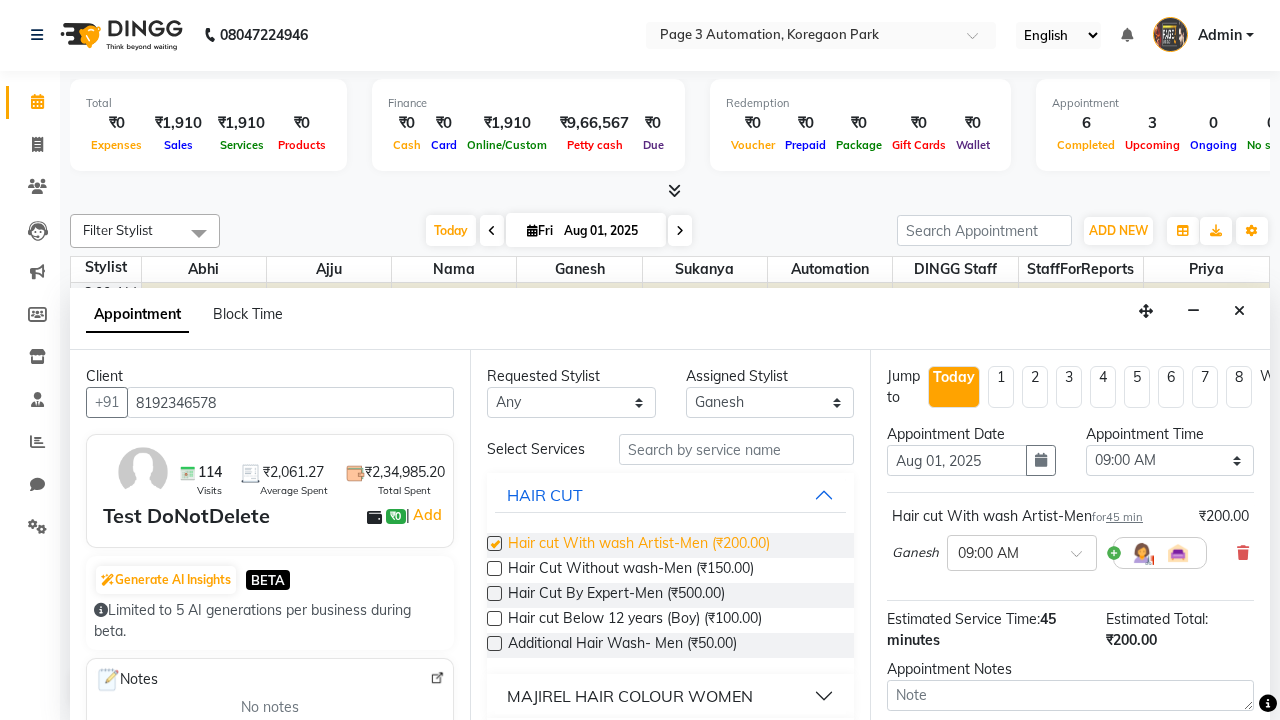 checkbox on "false" 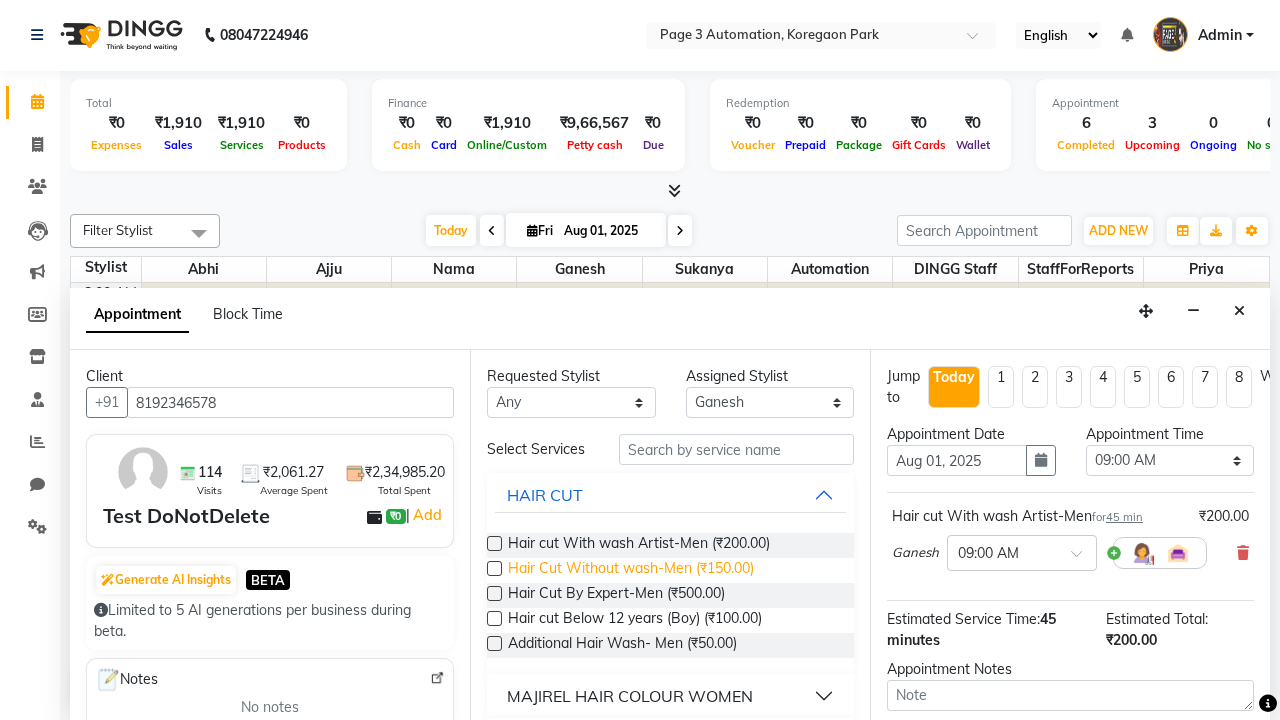 click on "Hair Cut Without wash-Men (₹150.00)" at bounding box center (631, 570) 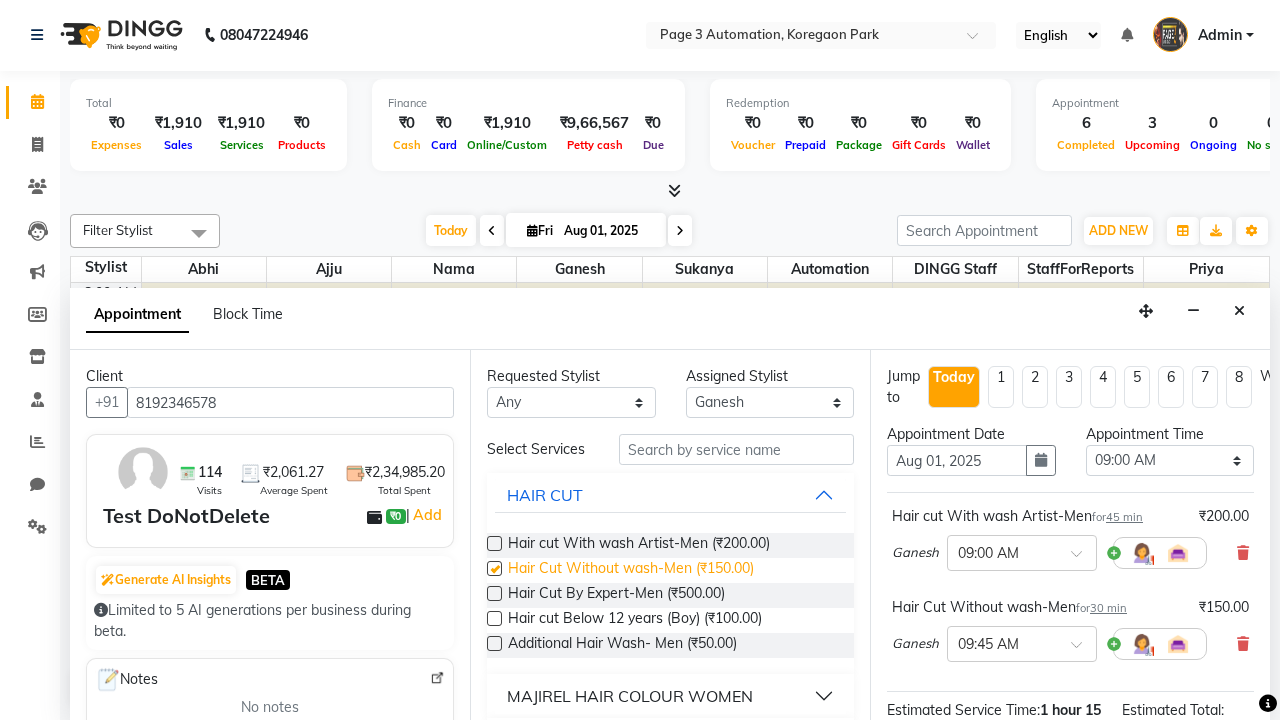 checkbox on "false" 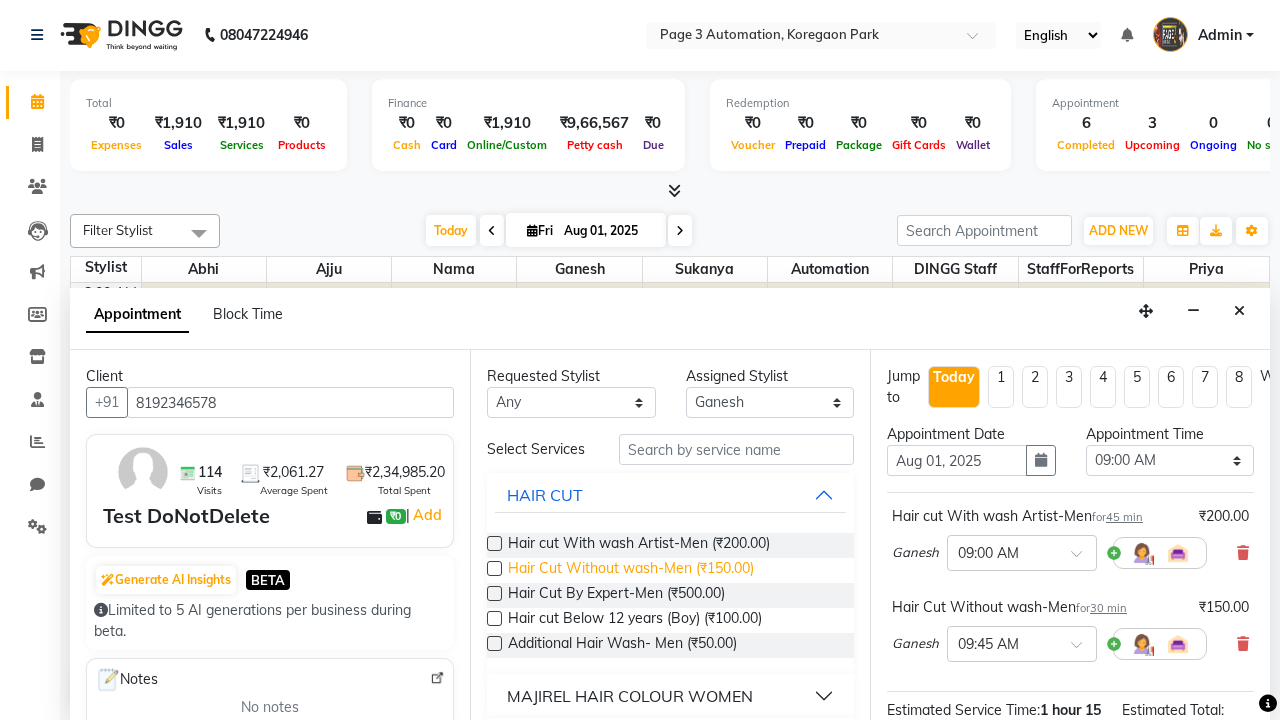 scroll, scrollTop: 252, scrollLeft: 0, axis: vertical 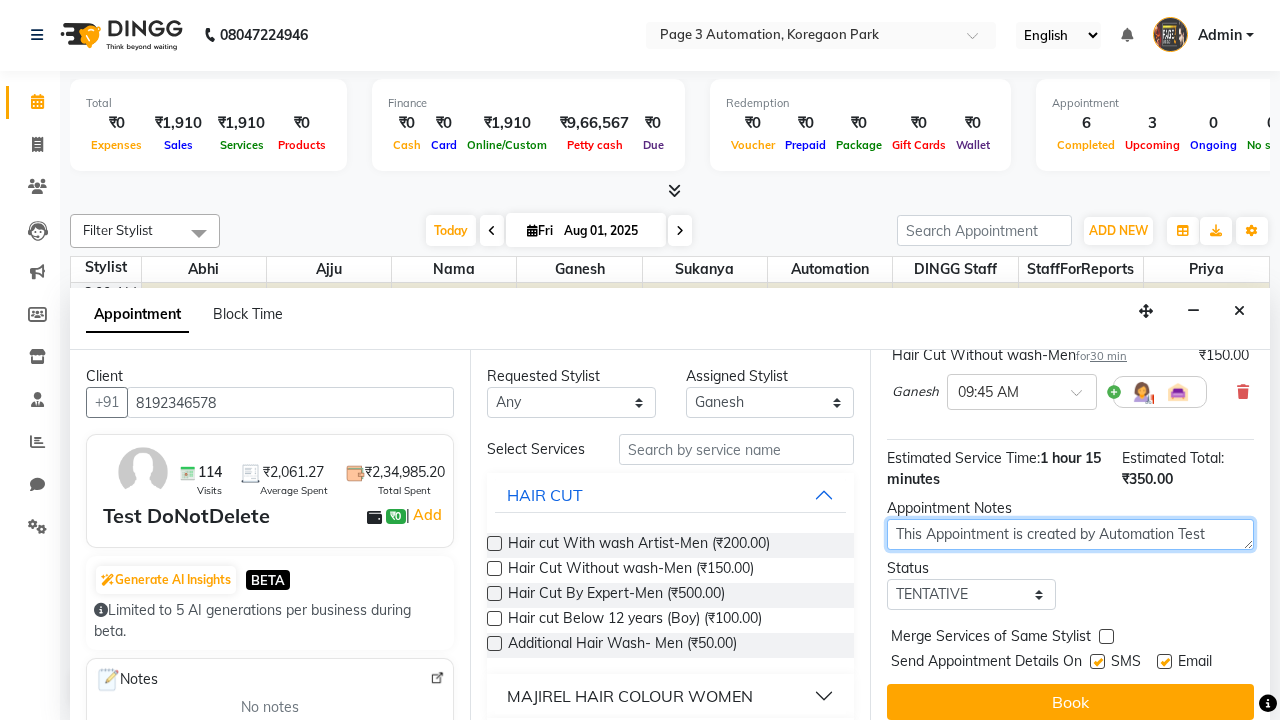 type on "This Appointment is created by Automation Test" 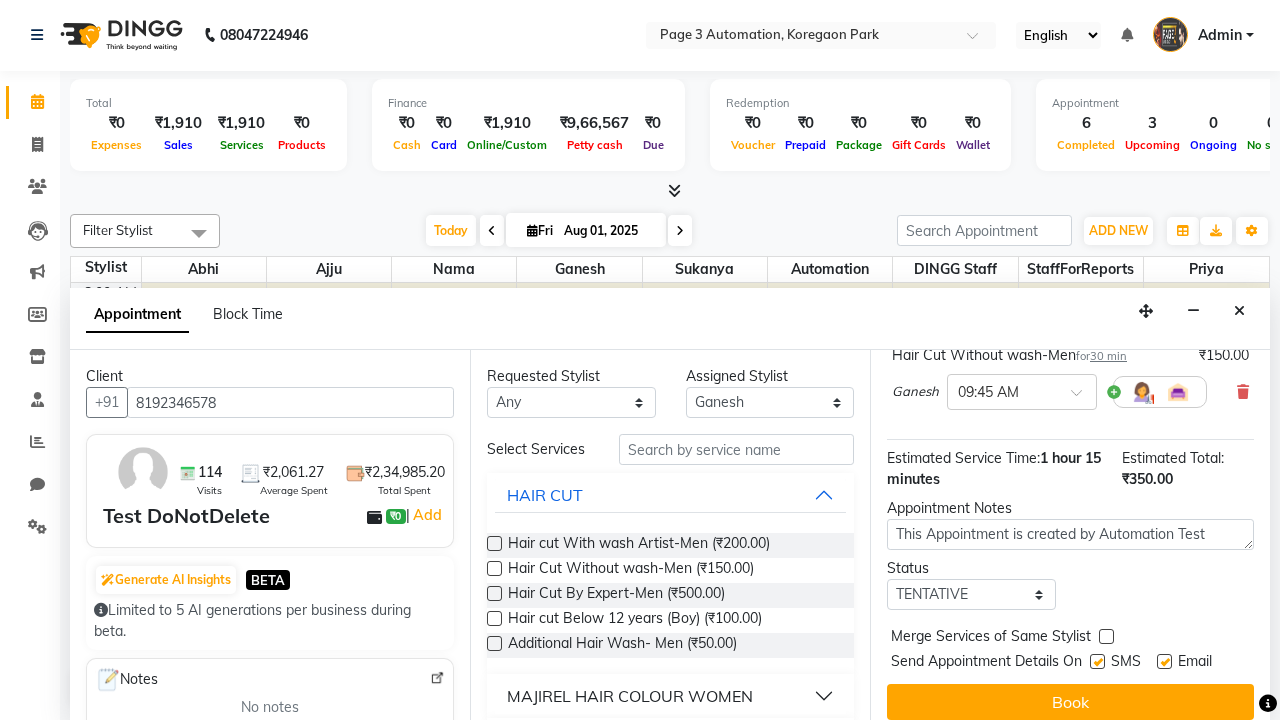 click at bounding box center [1097, 661] 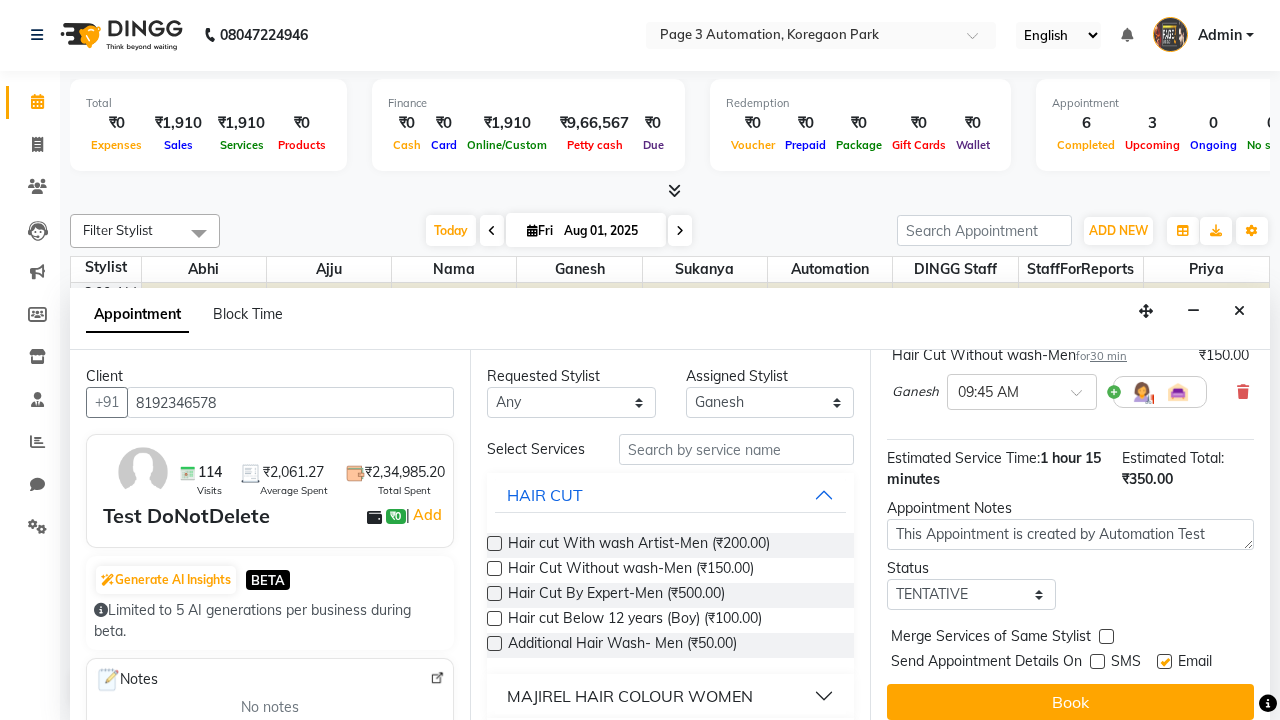 click at bounding box center (1164, 661) 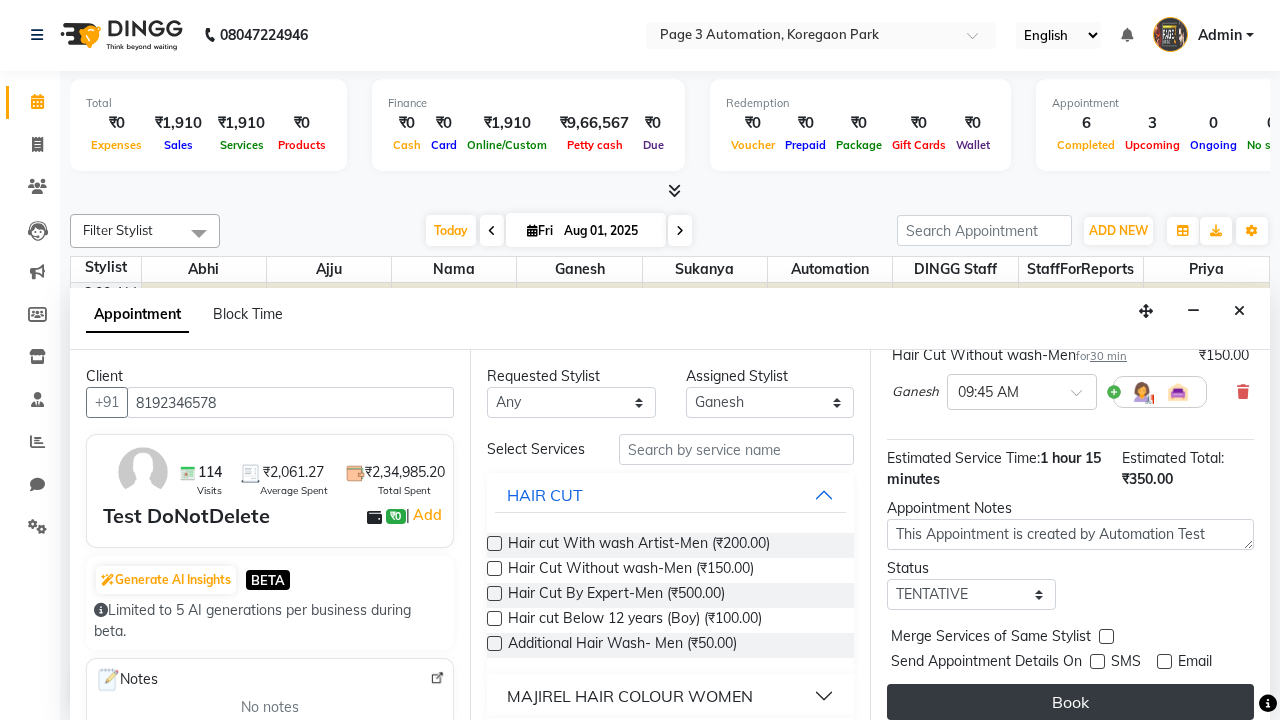click on "Book" at bounding box center [1070, 702] 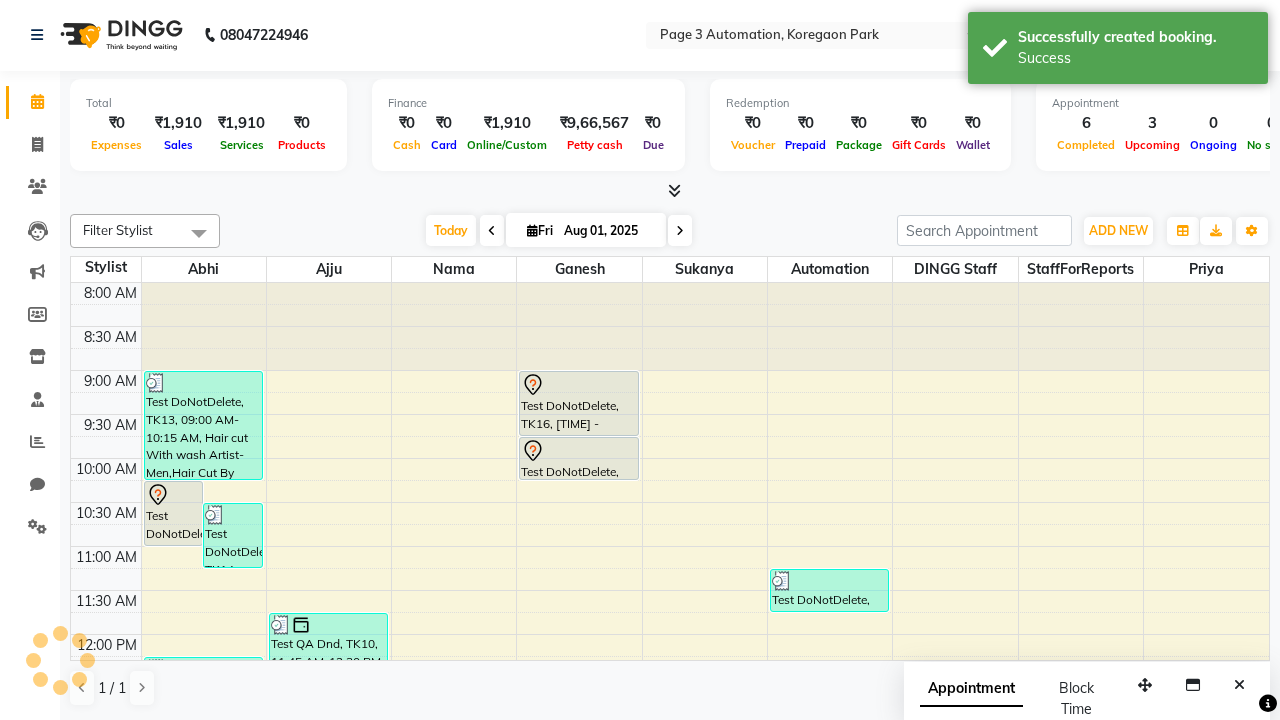 scroll, scrollTop: 0, scrollLeft: 0, axis: both 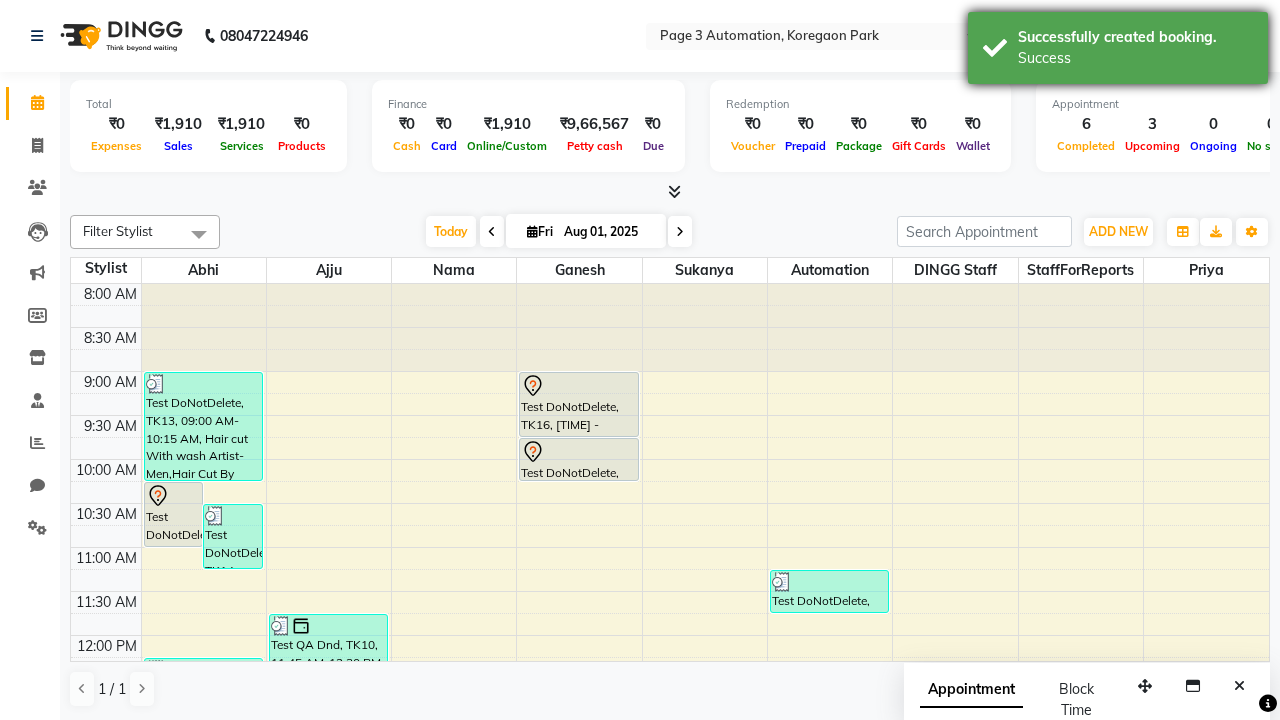 click on "Success" at bounding box center (1135, 58) 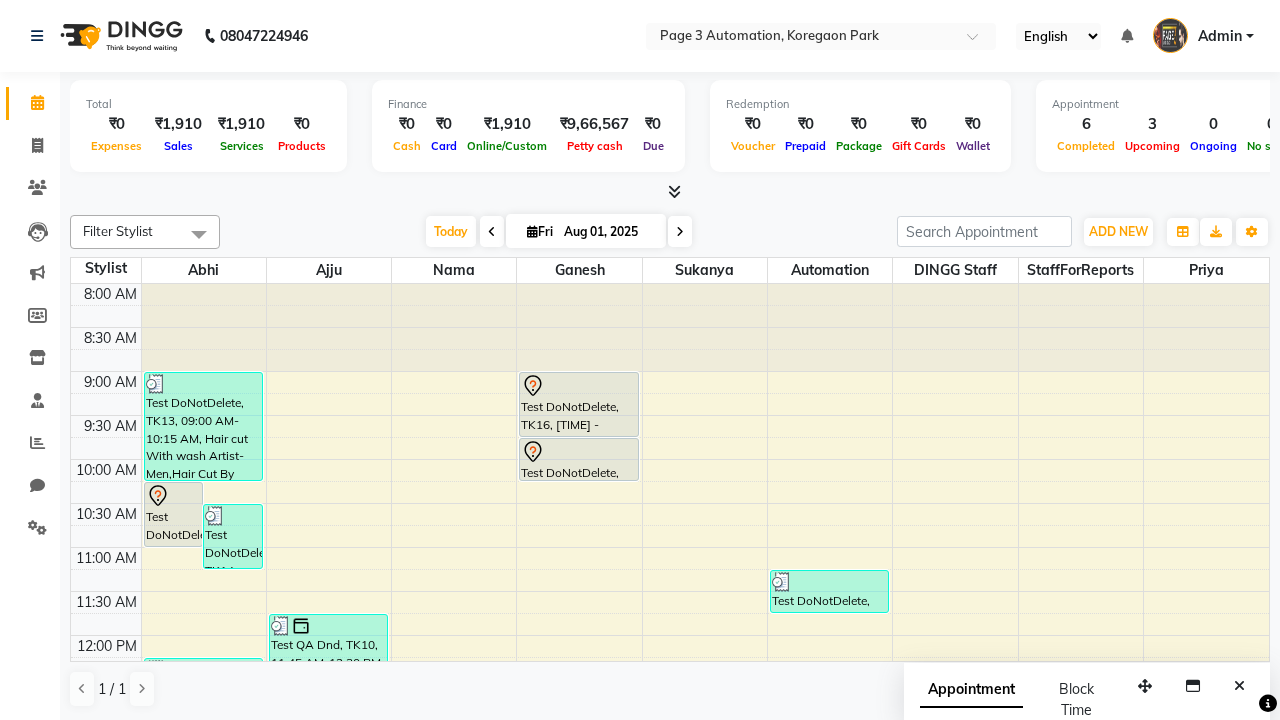 click at bounding box center [199, 234] 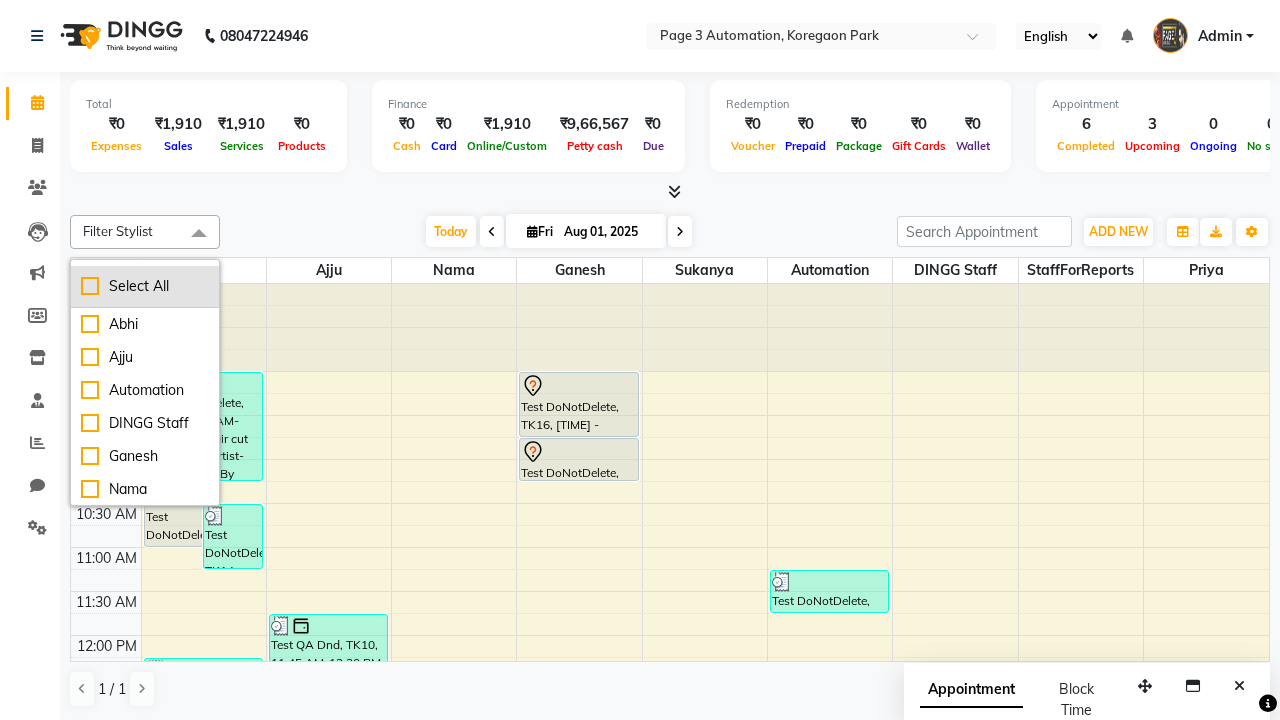 click on "Select All" at bounding box center (145, 286) 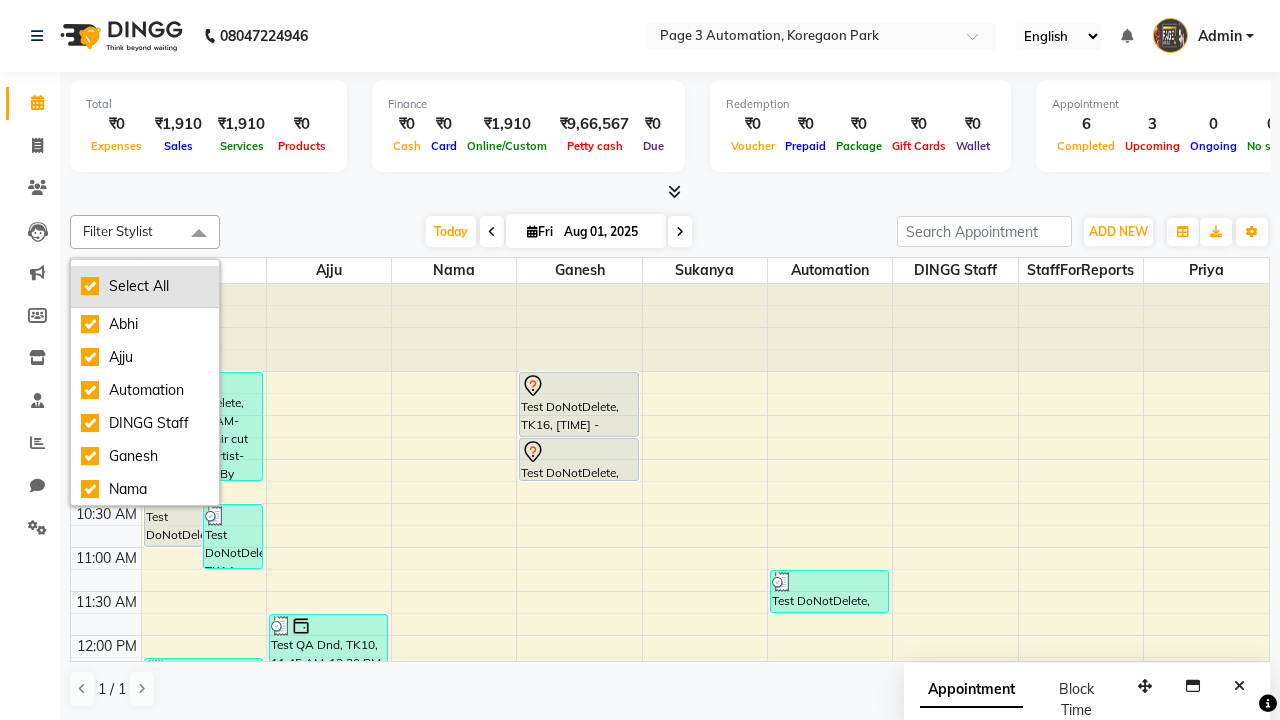 checkbox on "true" 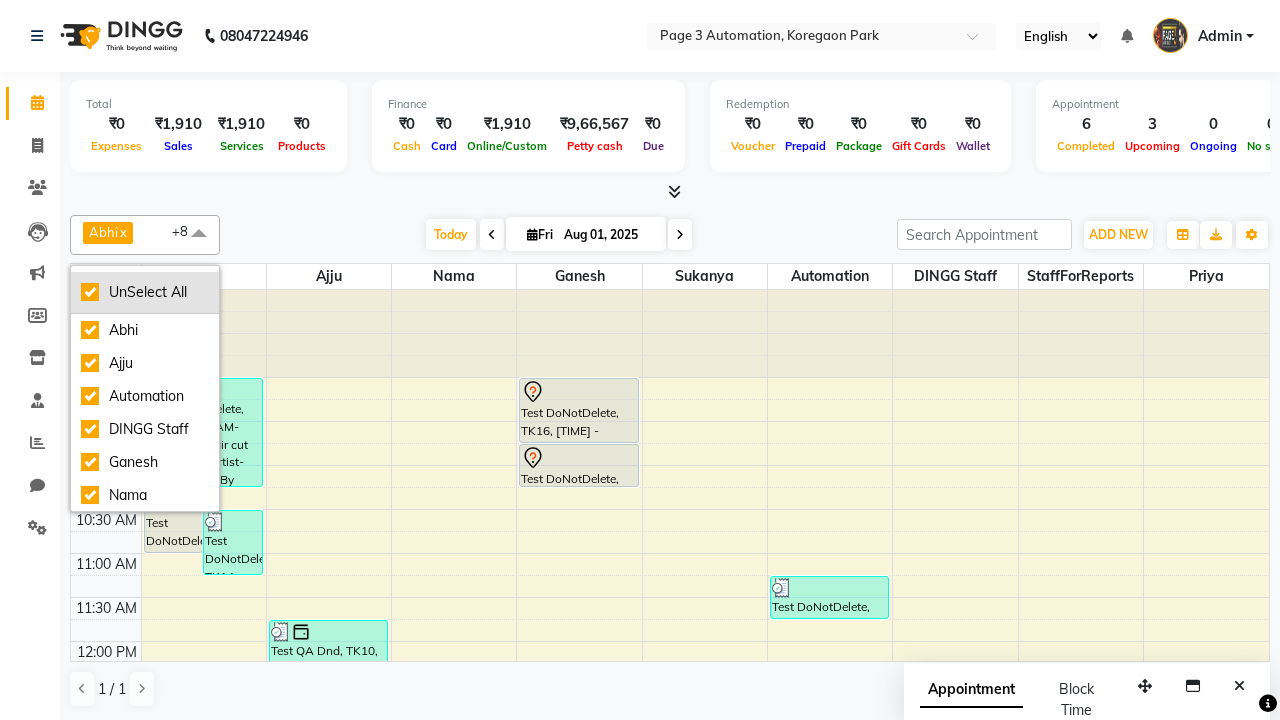 click on "UnSelect All" at bounding box center [145, 292] 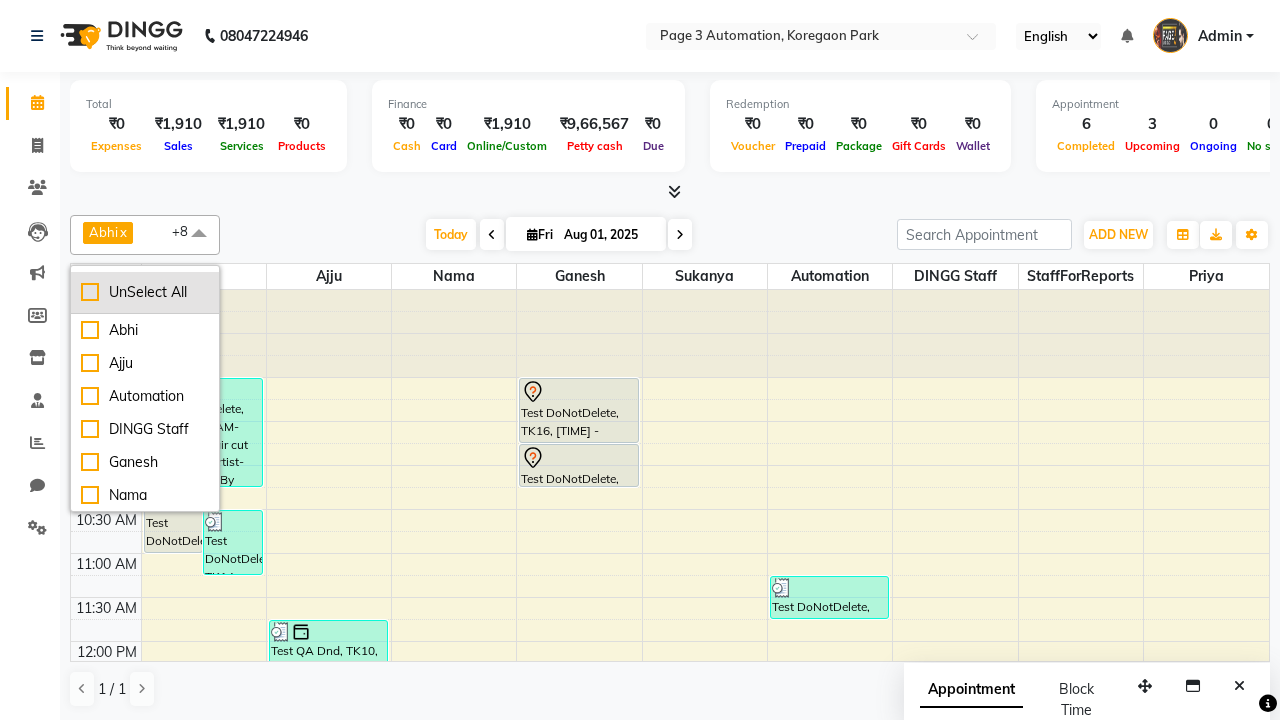 checkbox on "false" 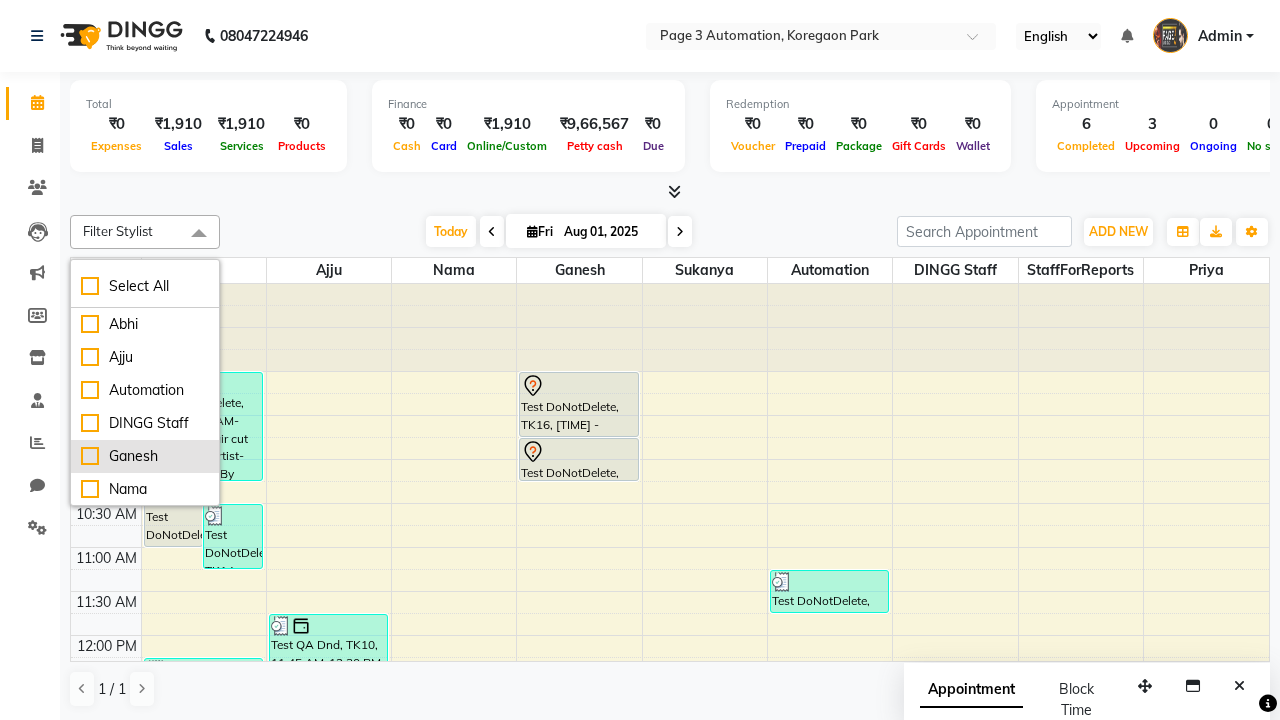 click on "Ganesh" at bounding box center [145, 456] 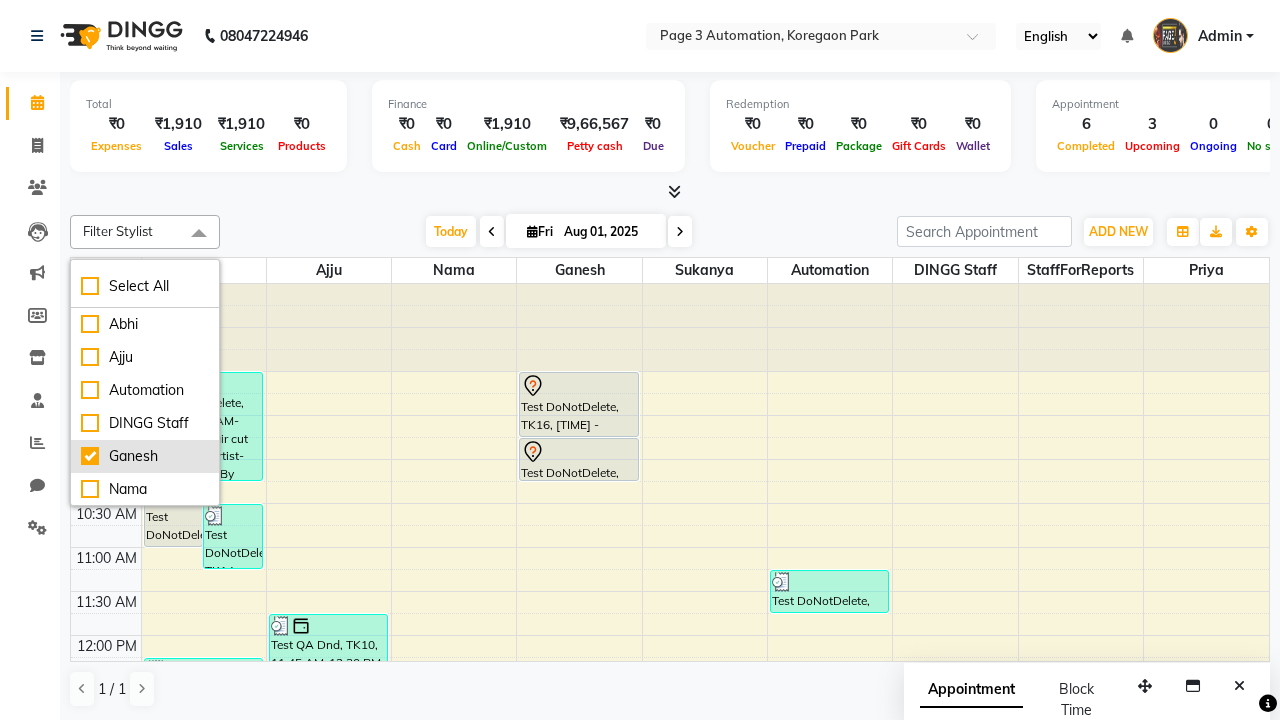 checkbox on "true" 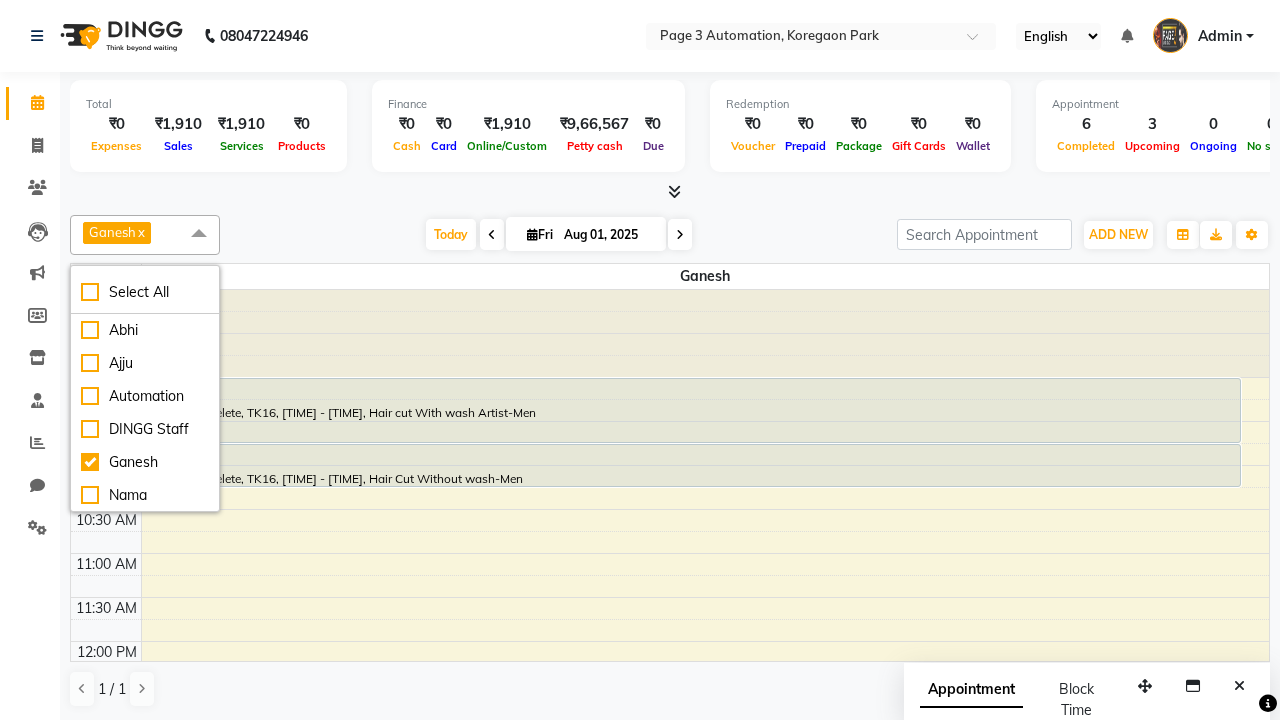 click at bounding box center [199, 234] 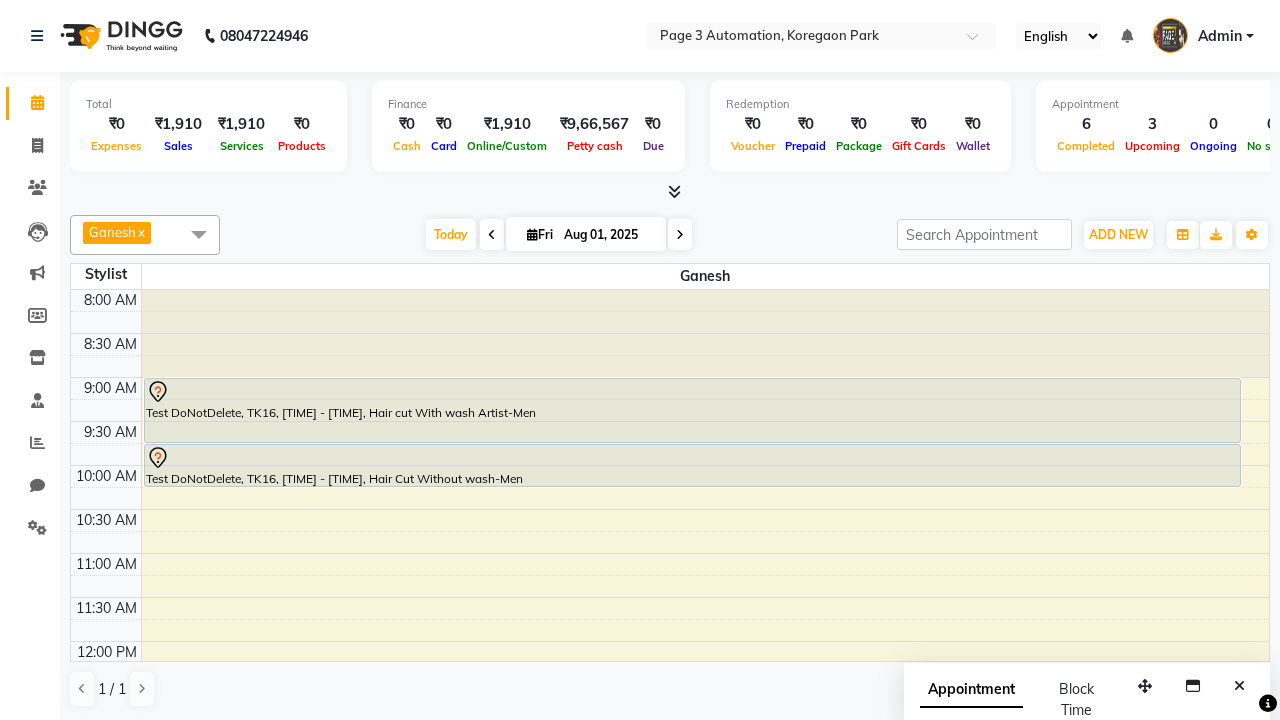 click on "Test DoNotDelete, TK16, [TIME] - [TIME], Hair cut With wash Artist-Men" at bounding box center (692, 410) 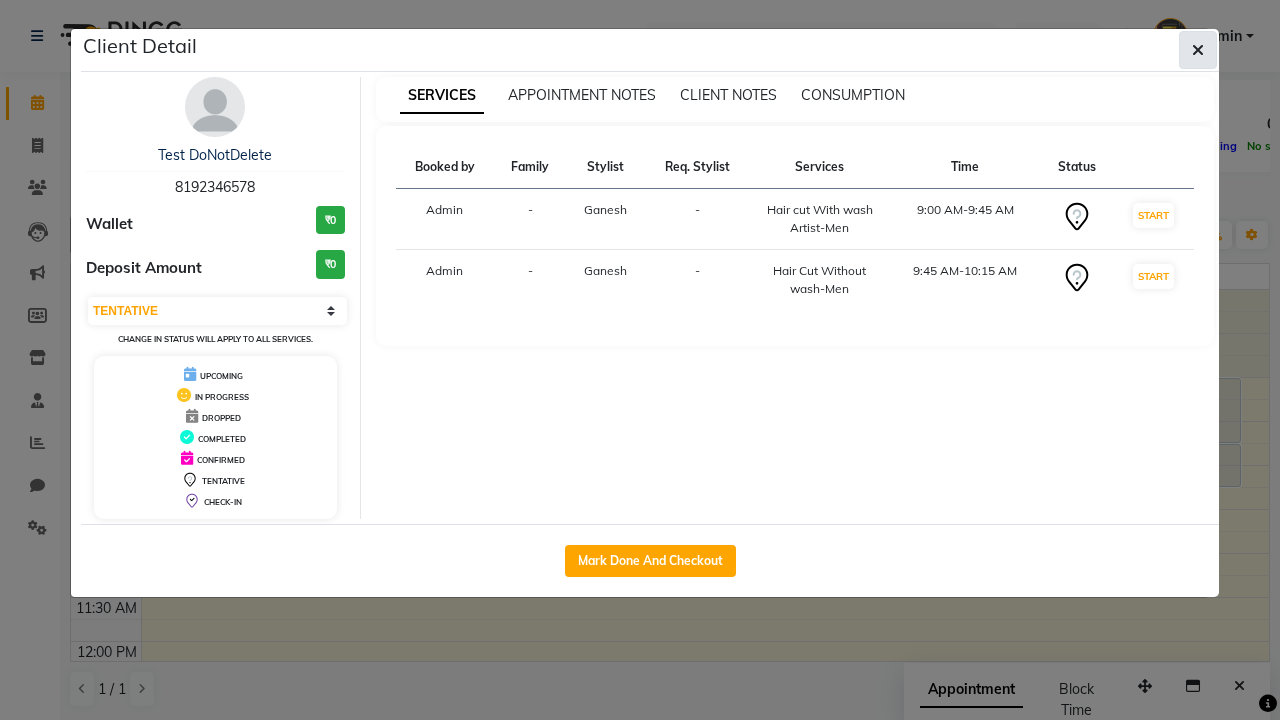 click 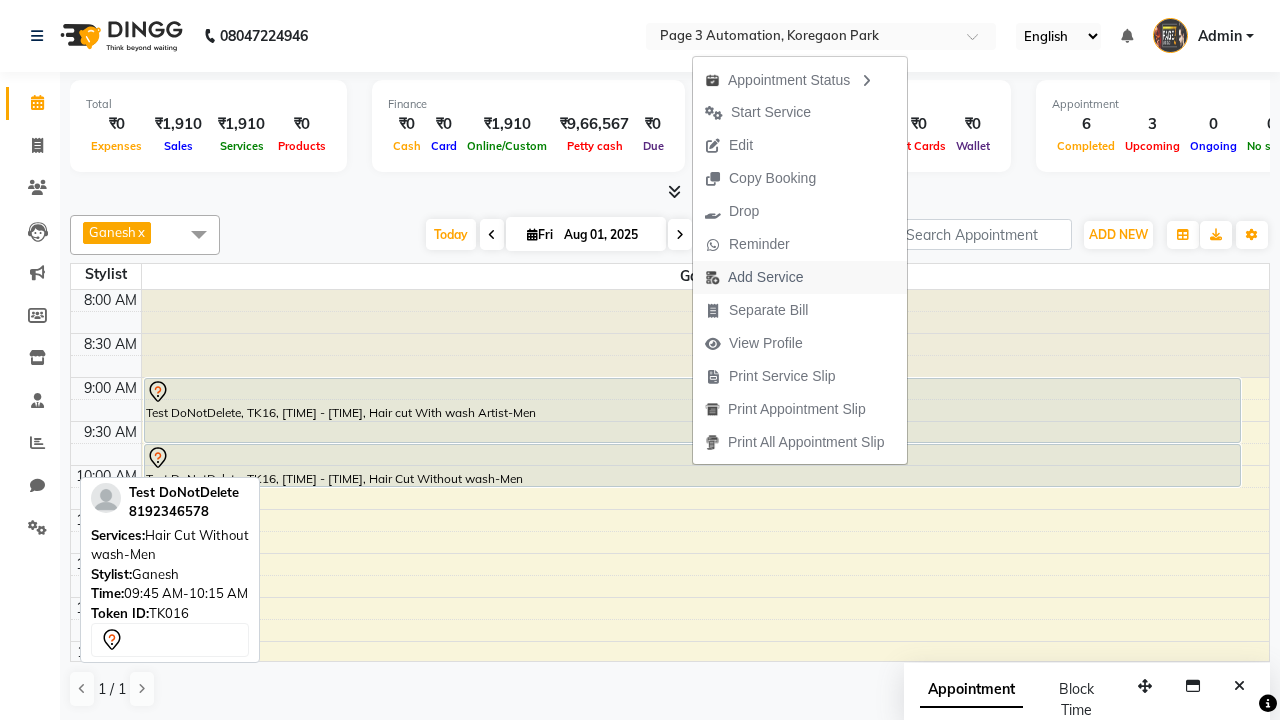 click on "Add Service" at bounding box center (754, 277) 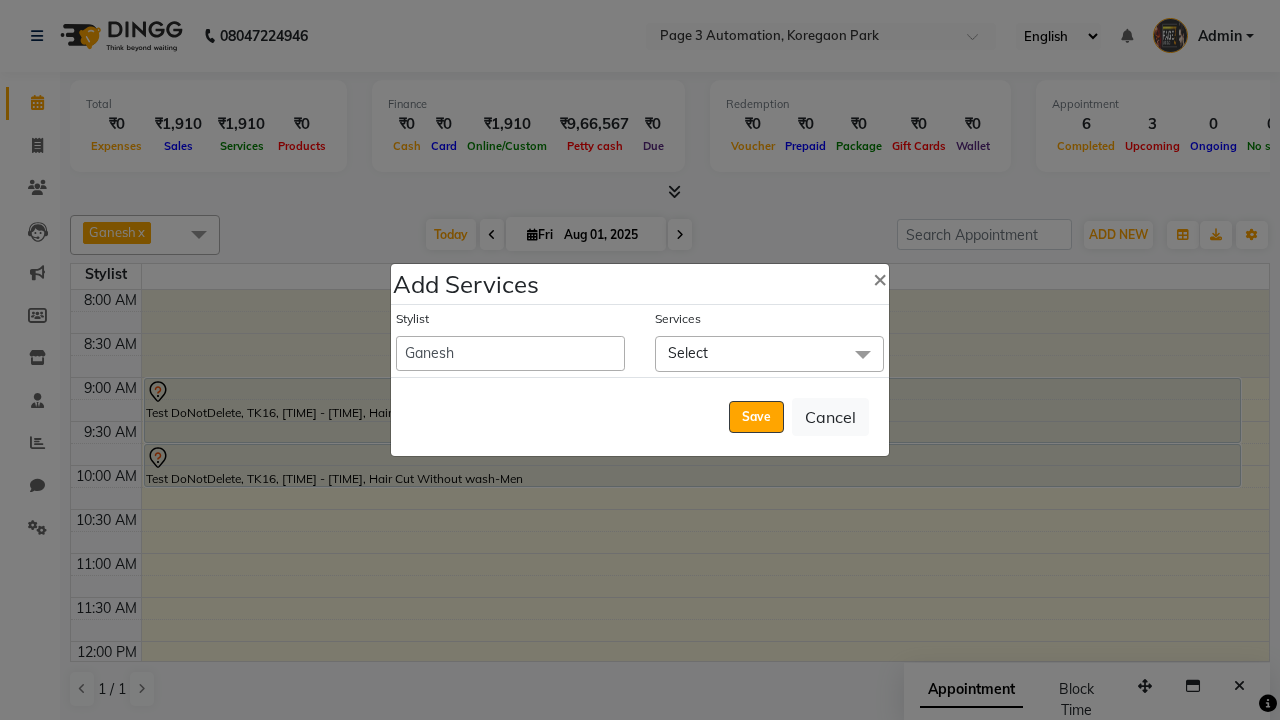 click on "Select" 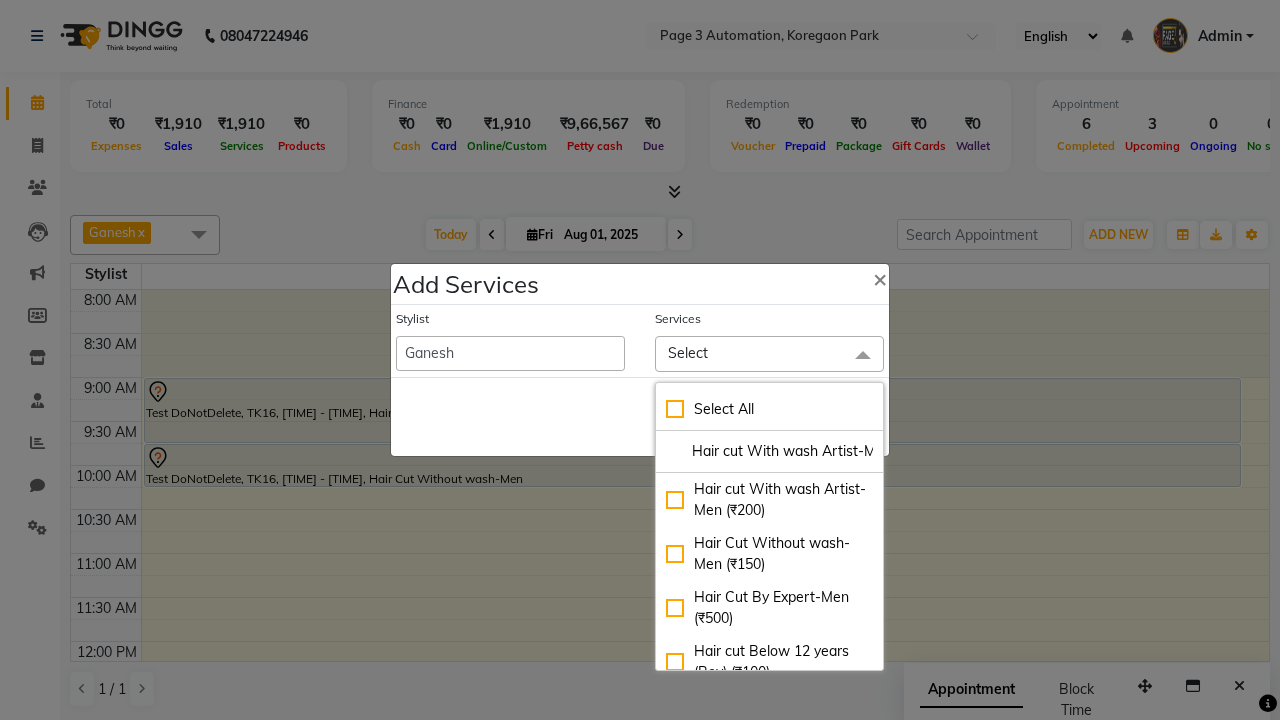 scroll, scrollTop: 0, scrollLeft: 19, axis: horizontal 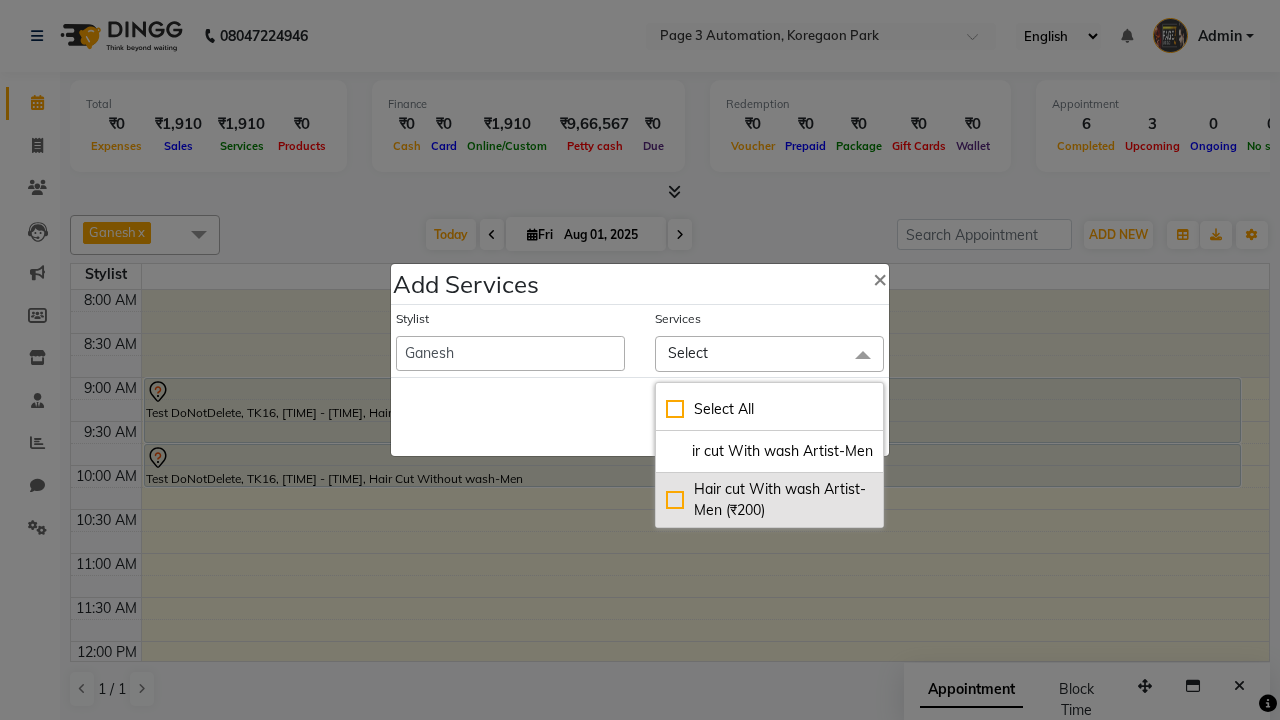 type on "Hair cut With wash Artist-Men" 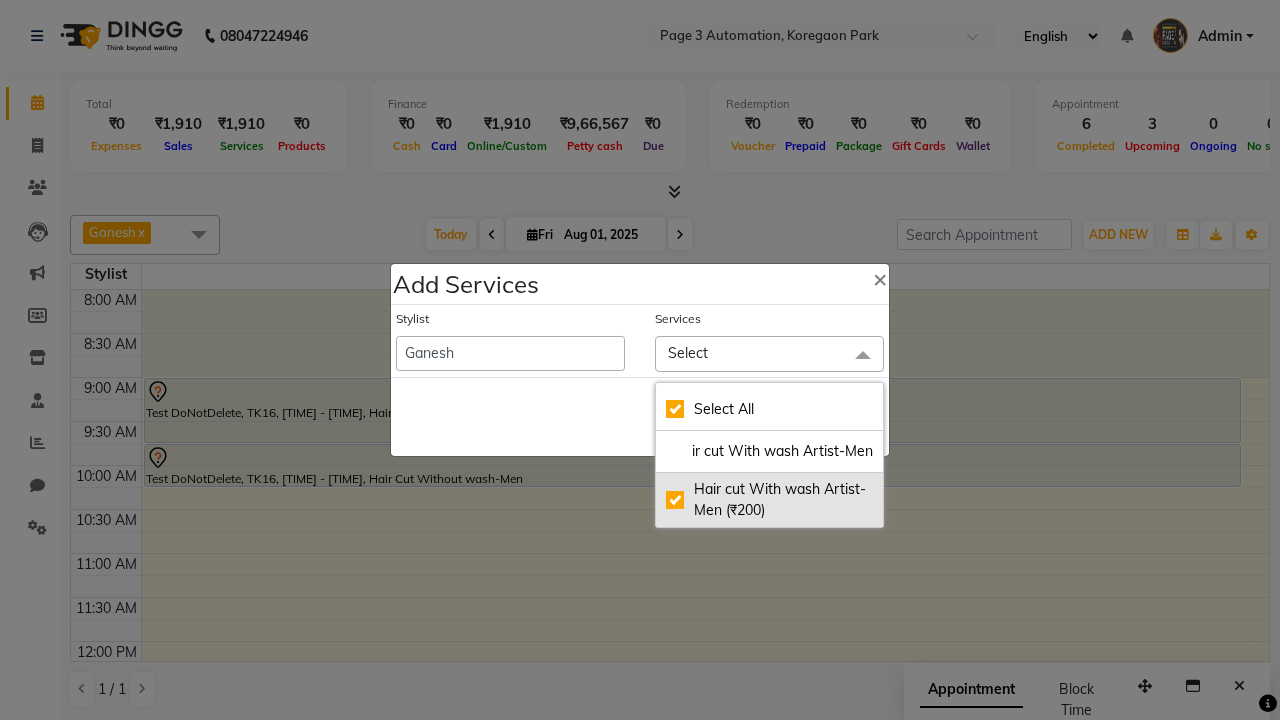 checkbox on "true" 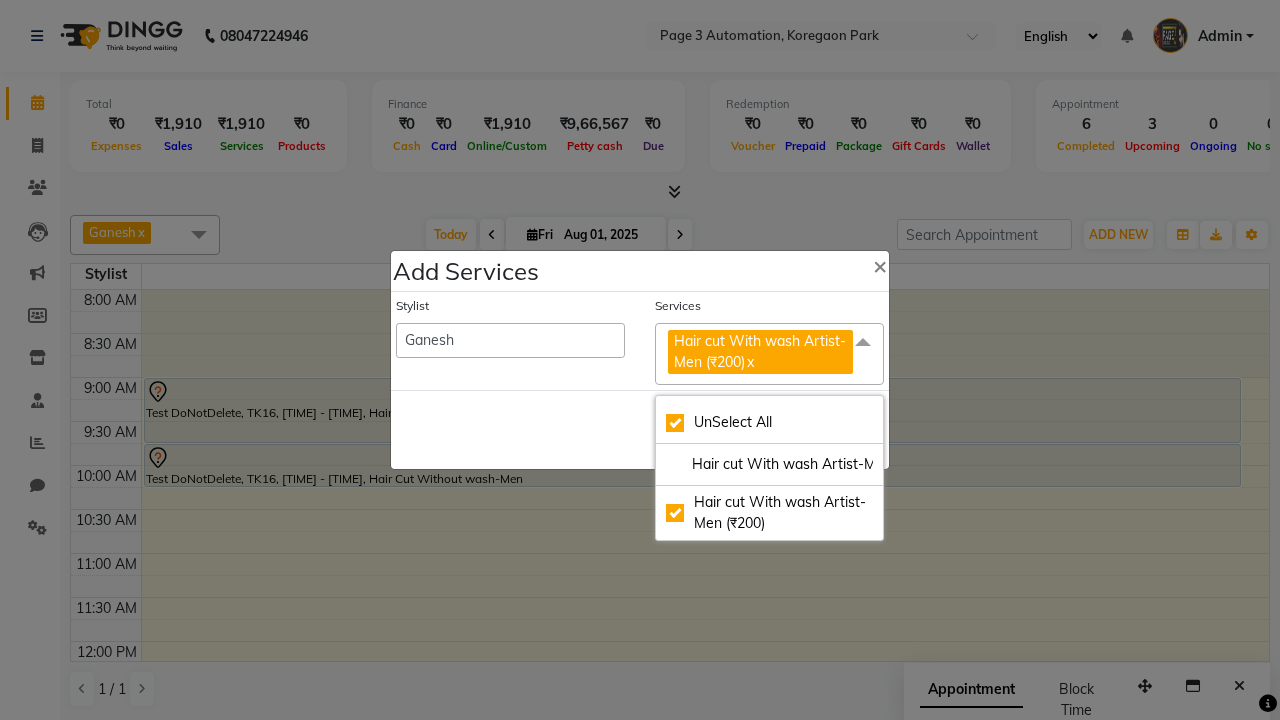 click on "Hair cut With wash Artist-Men ([PRICE]) x" 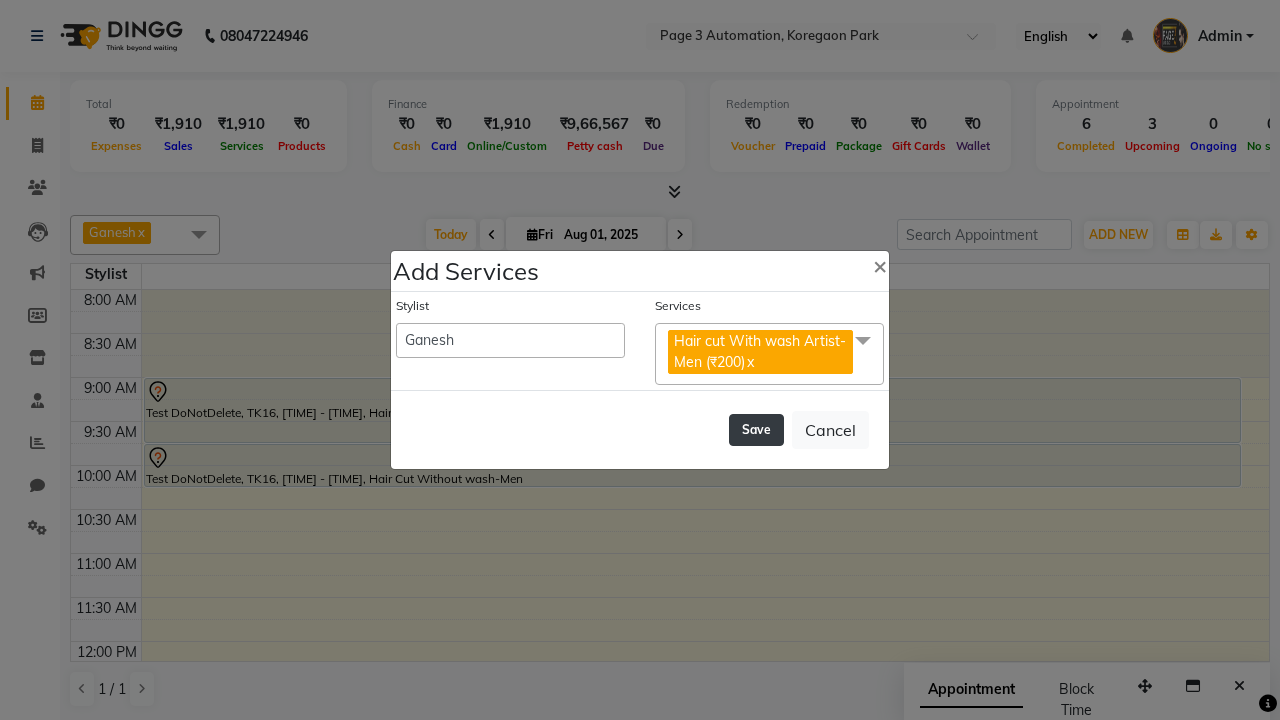 click on "Save" 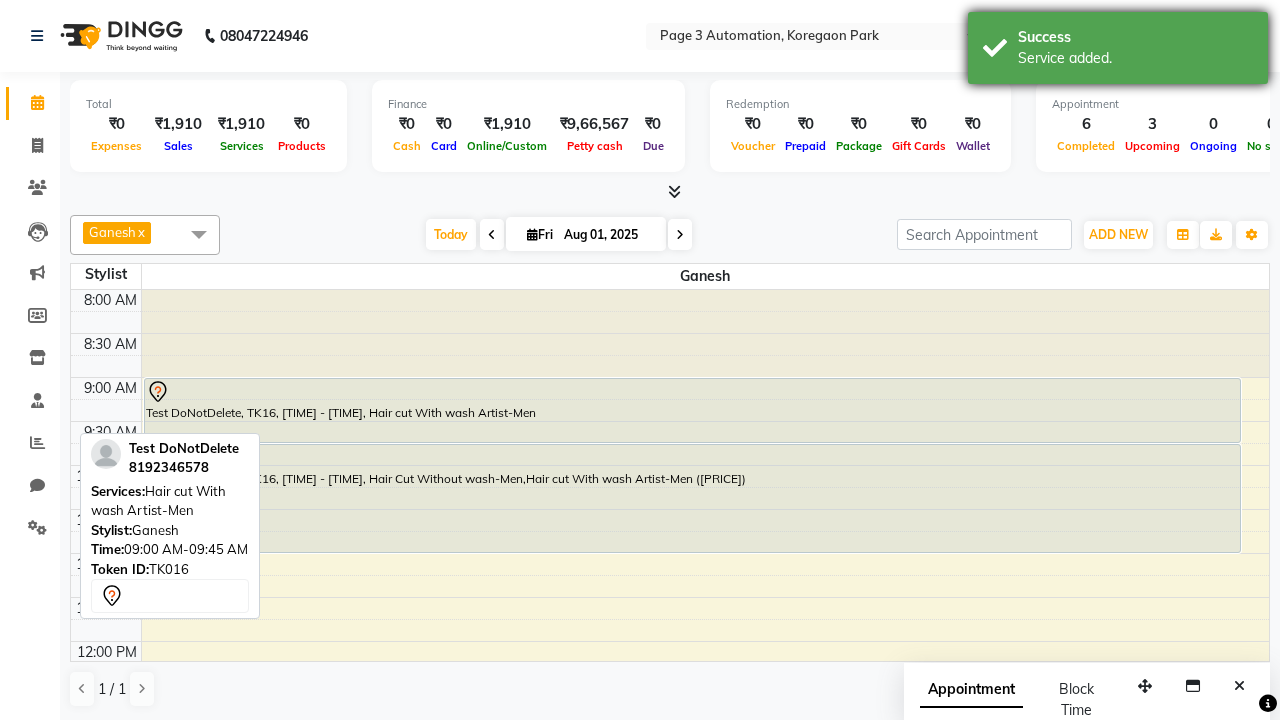 click on "Service added." at bounding box center (1135, 58) 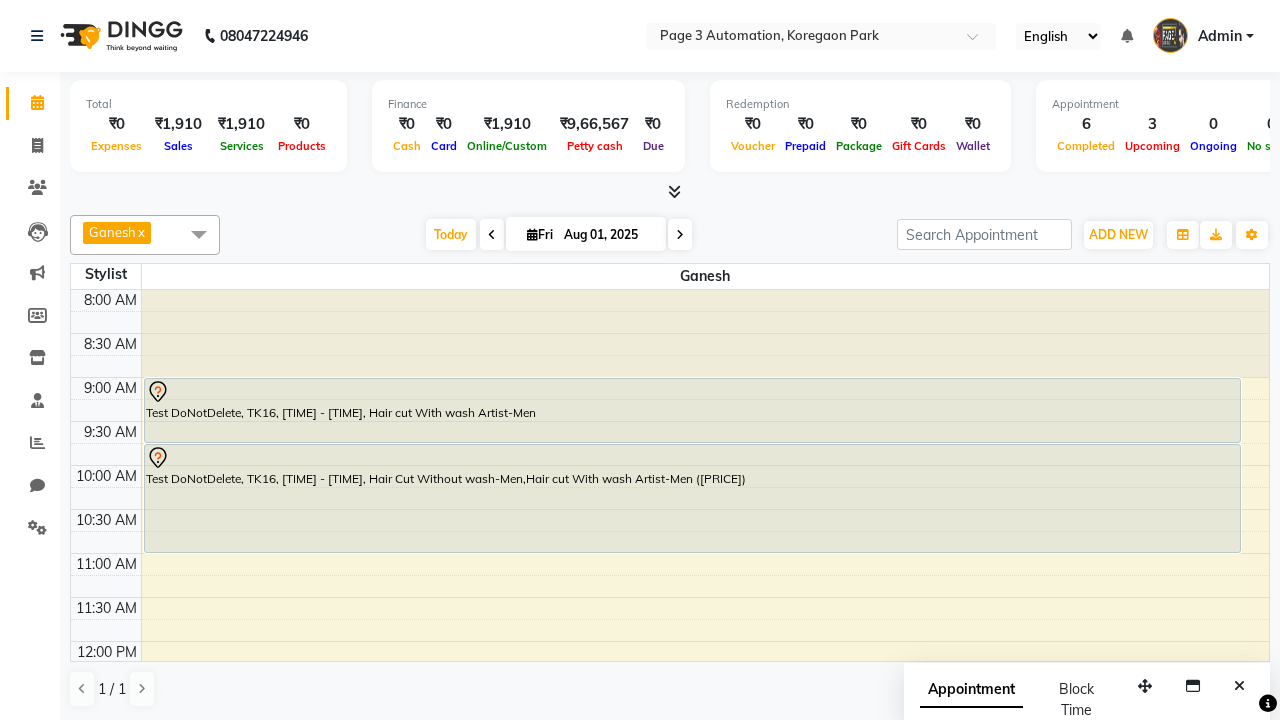 click on "Test DoNotDelete, TK16, [TIME] - [TIME], Hair Cut Without wash-Men,Hair cut With wash Artist-Men ([PRICE])" at bounding box center (692, 498) 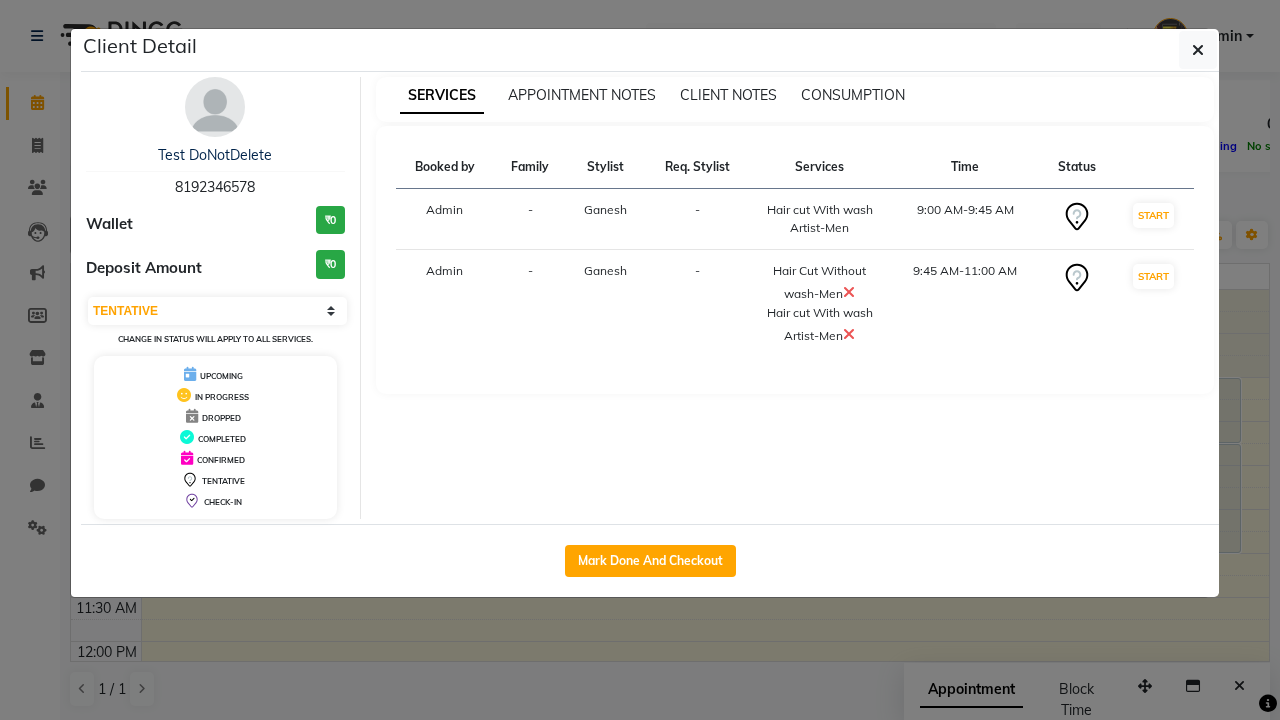 select on "2" 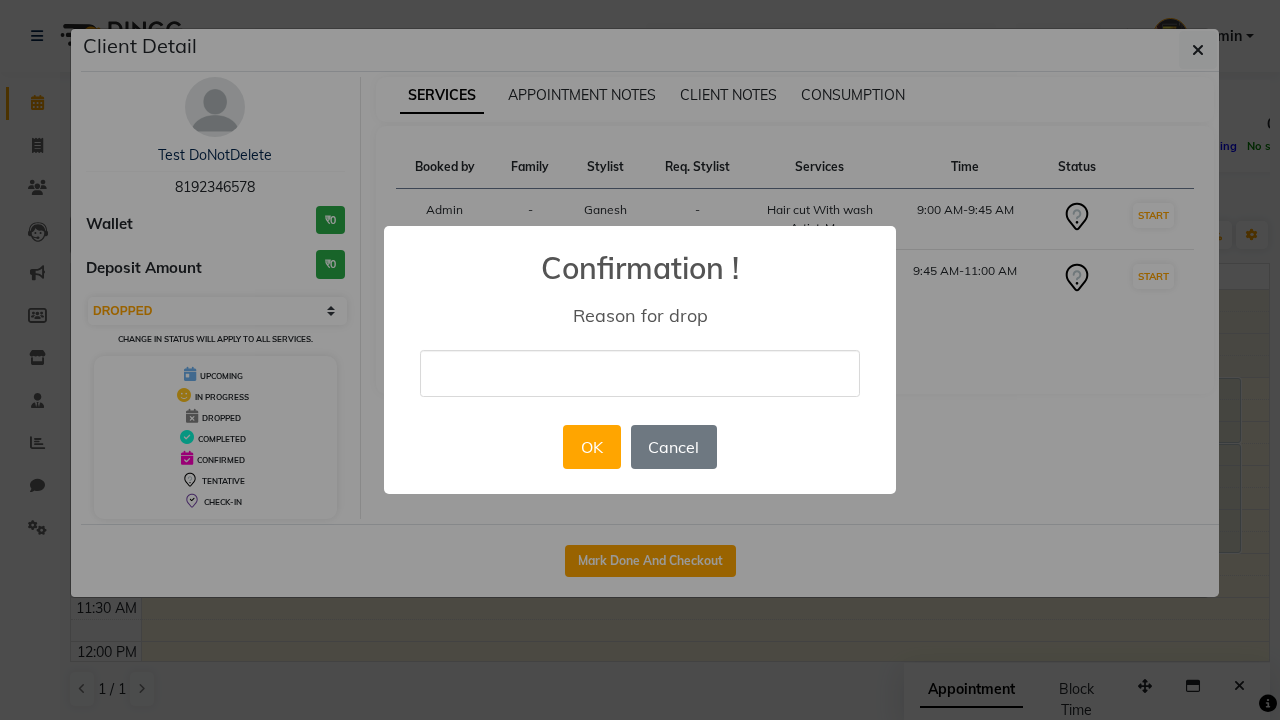 type on "drop appointment by selecting drop option from dropdown" 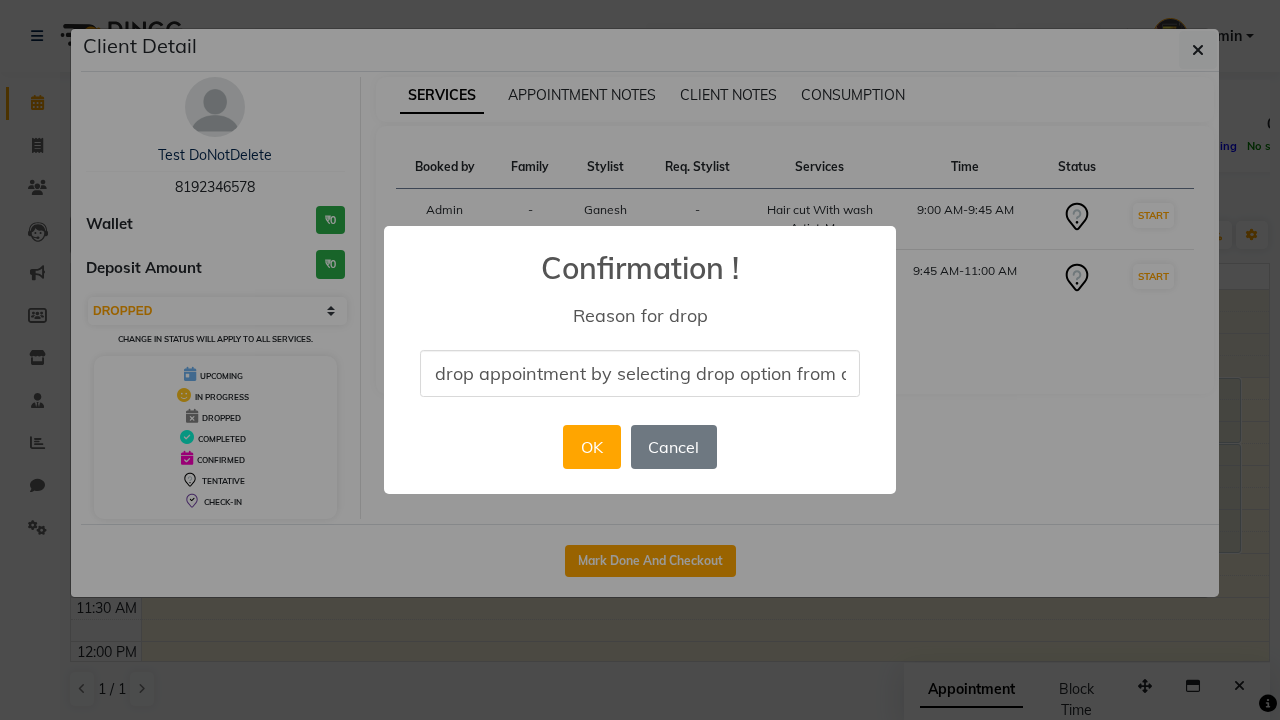 scroll, scrollTop: 0, scrollLeft: 82, axis: horizontal 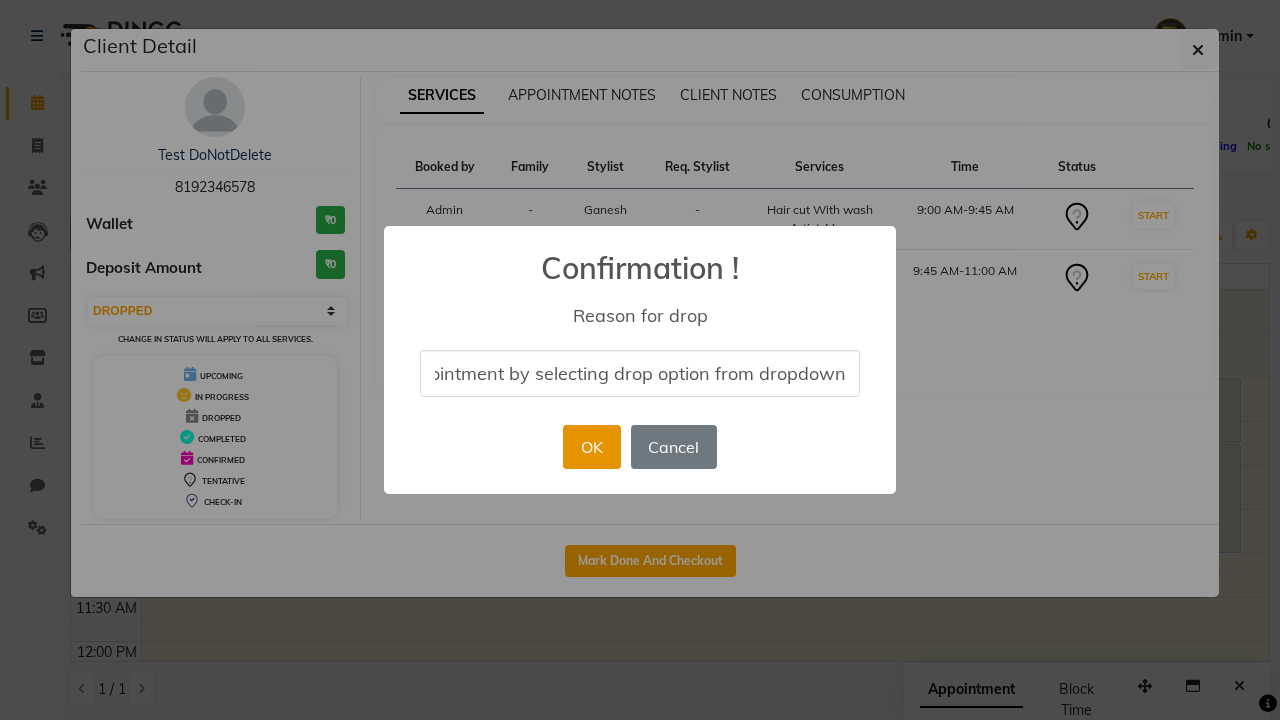 click on "OK" at bounding box center (591, 447) 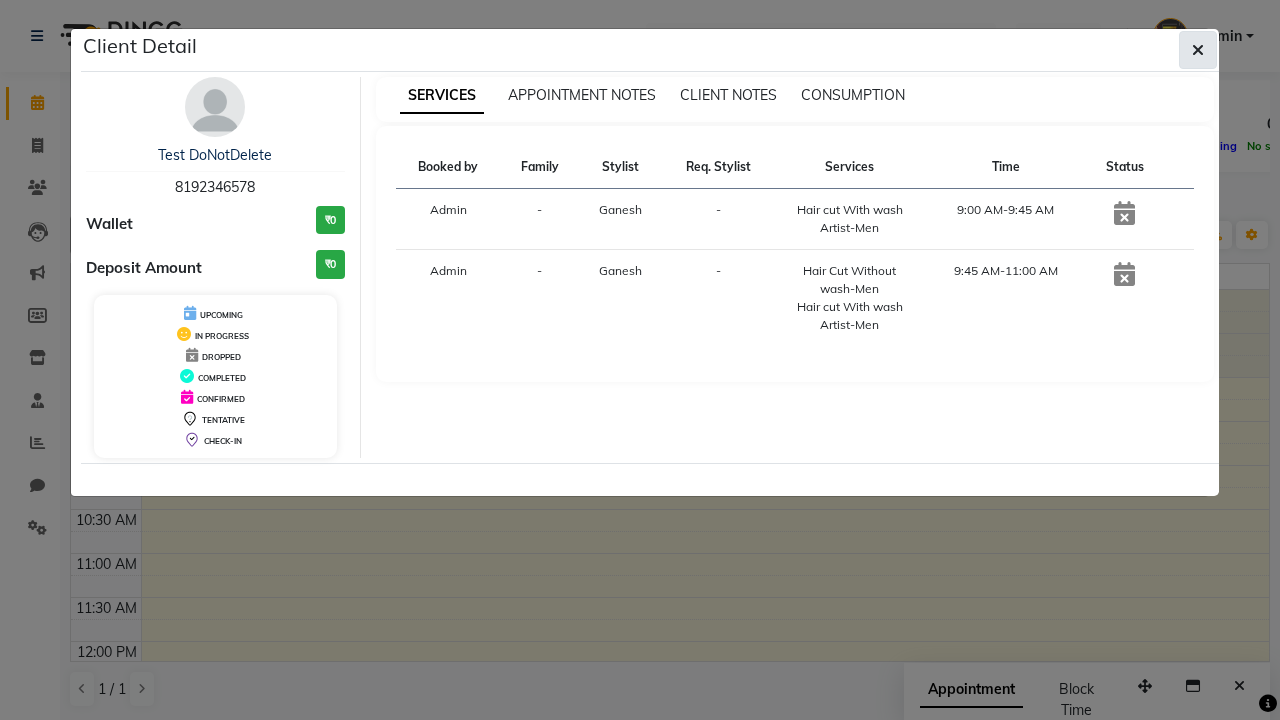 click 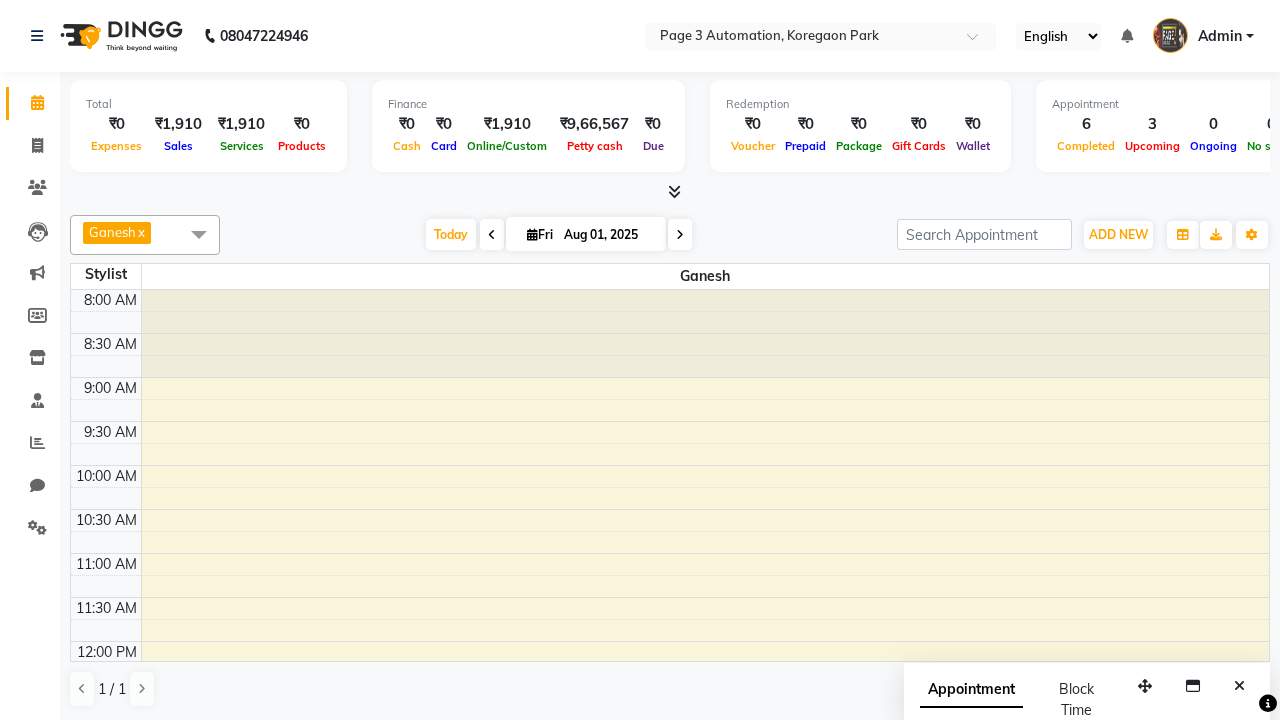 click at bounding box center (199, 234) 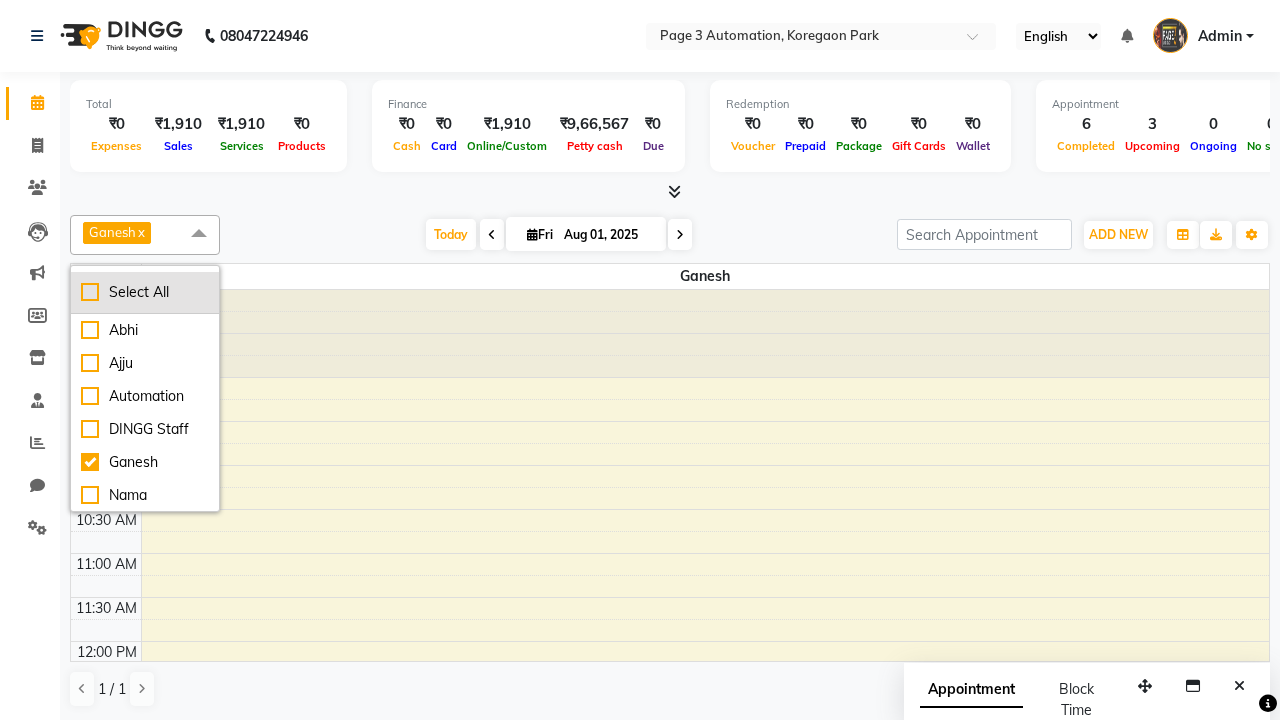 click on "Select All" at bounding box center [145, 292] 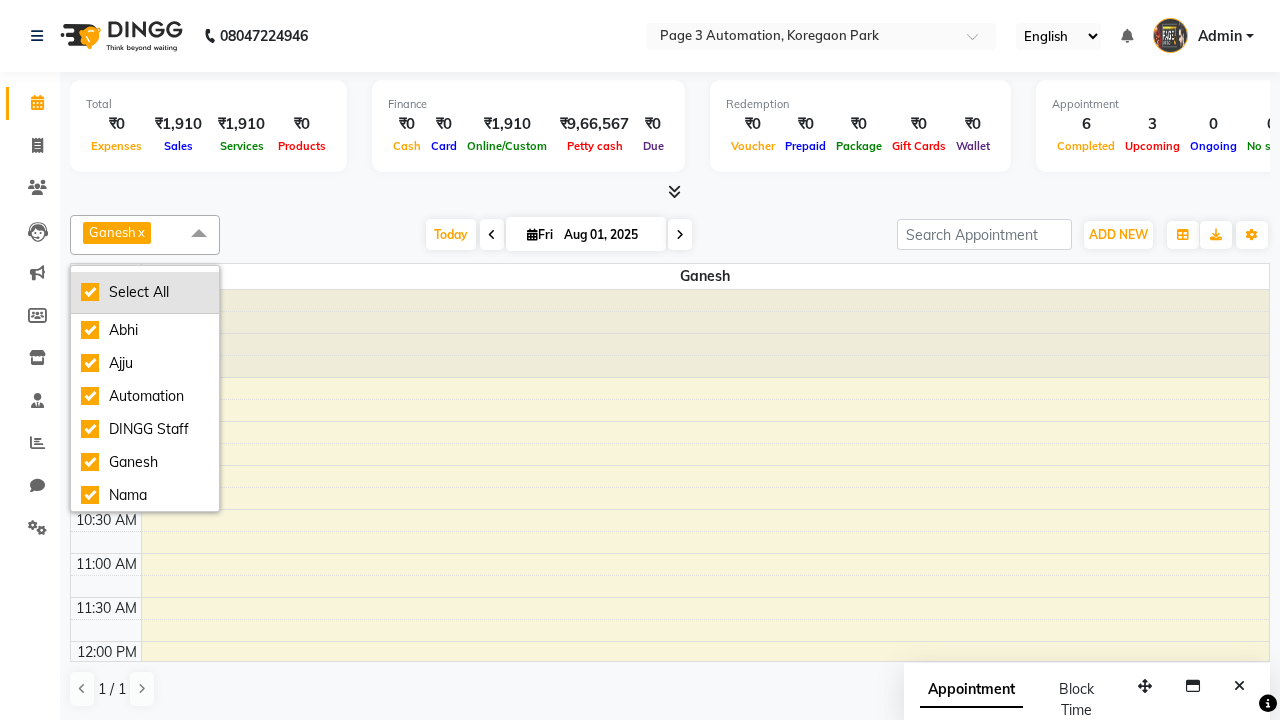 checkbox on "true" 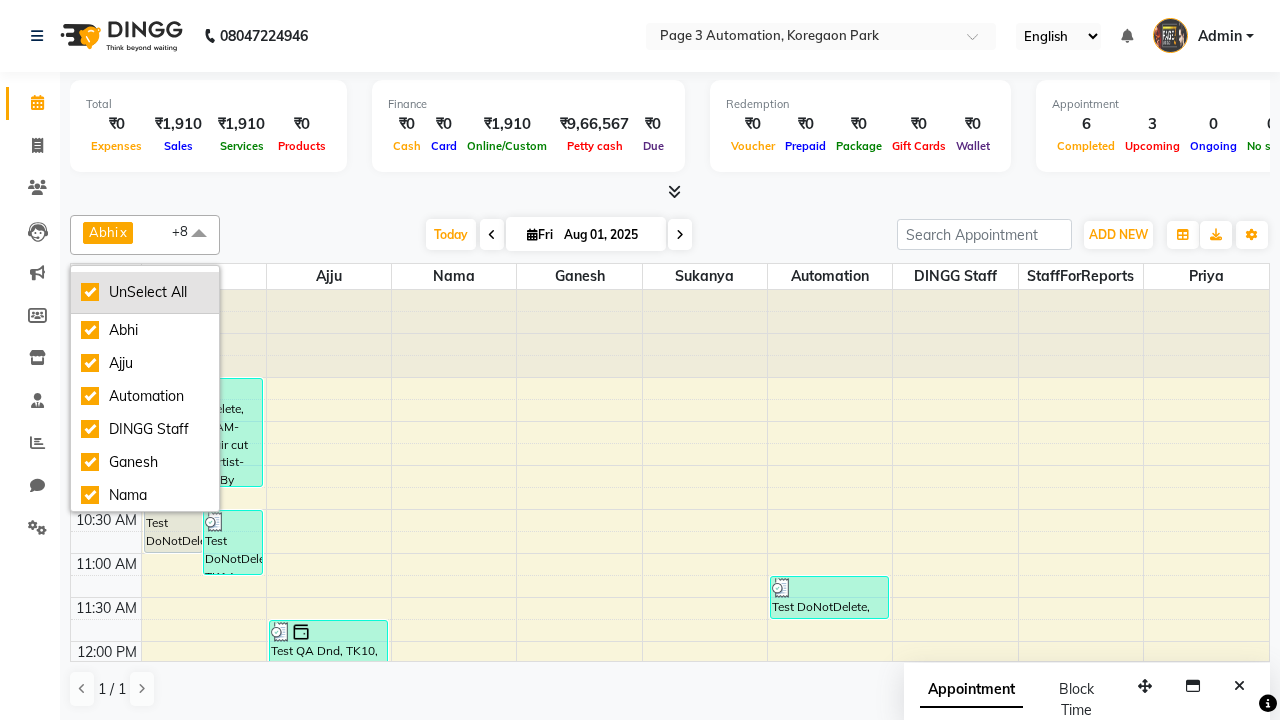 click on "UnSelect All" at bounding box center [145, 292] 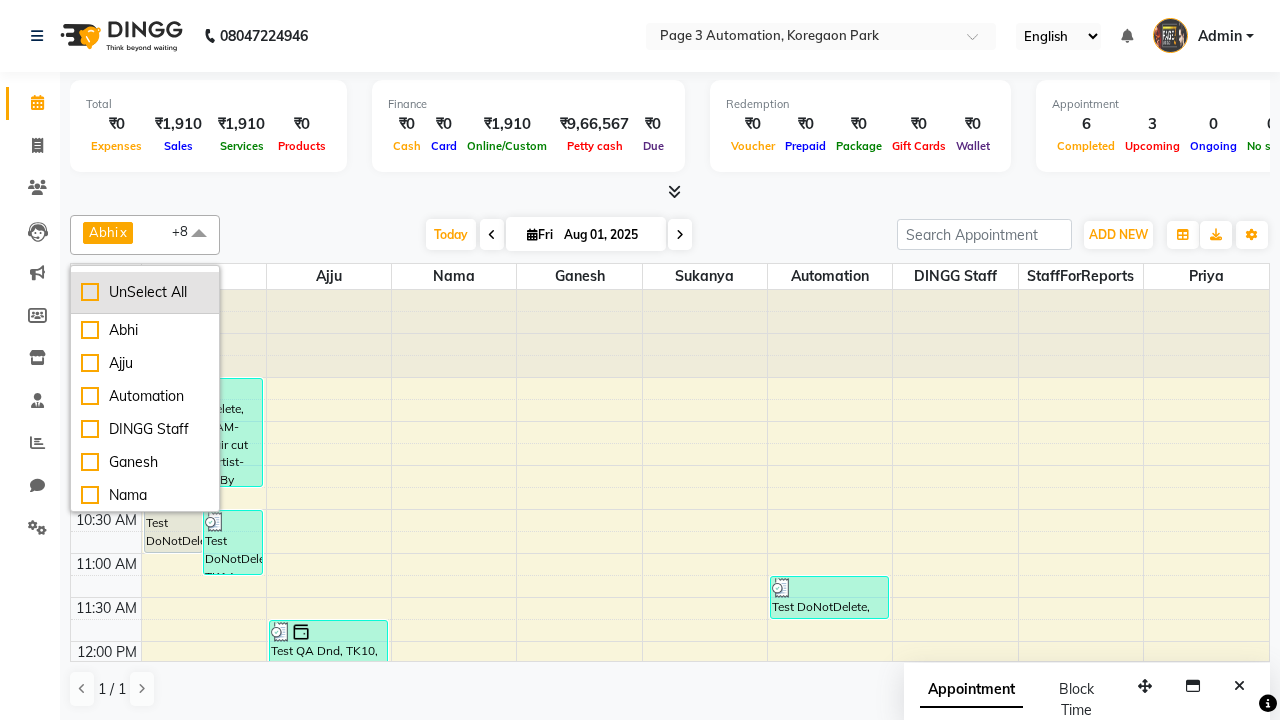 checkbox on "false" 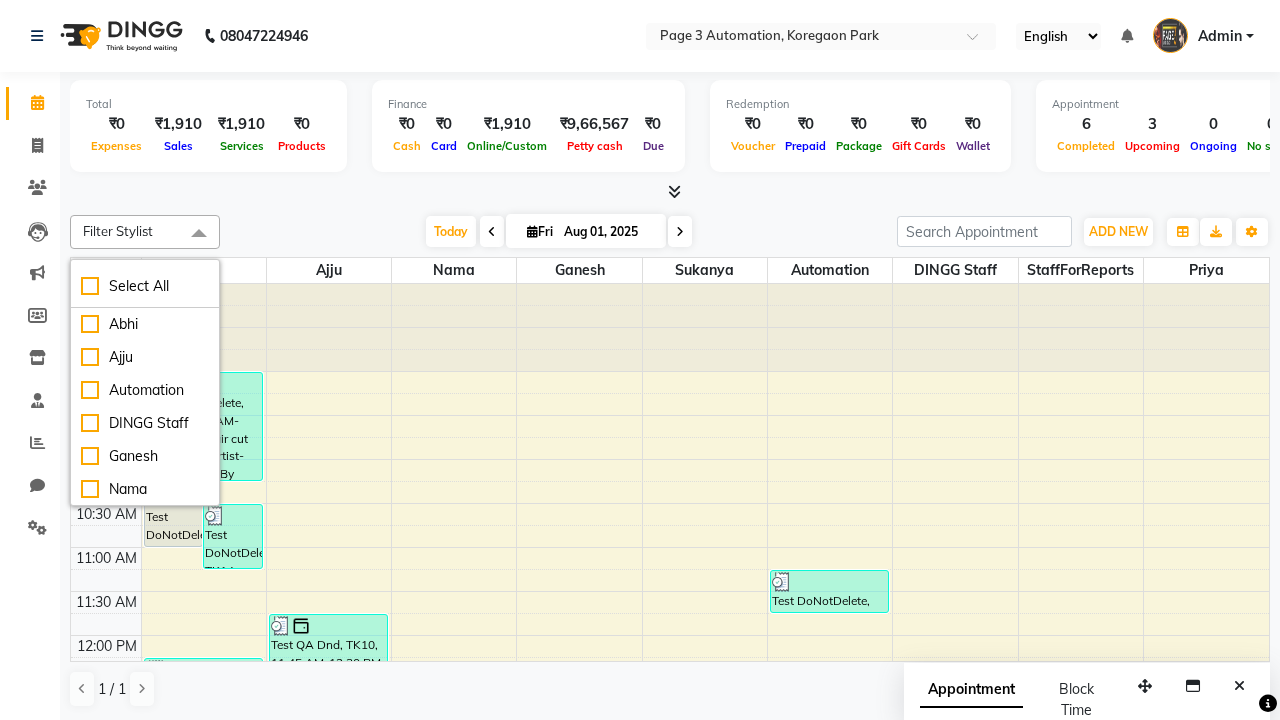 click at bounding box center [199, 234] 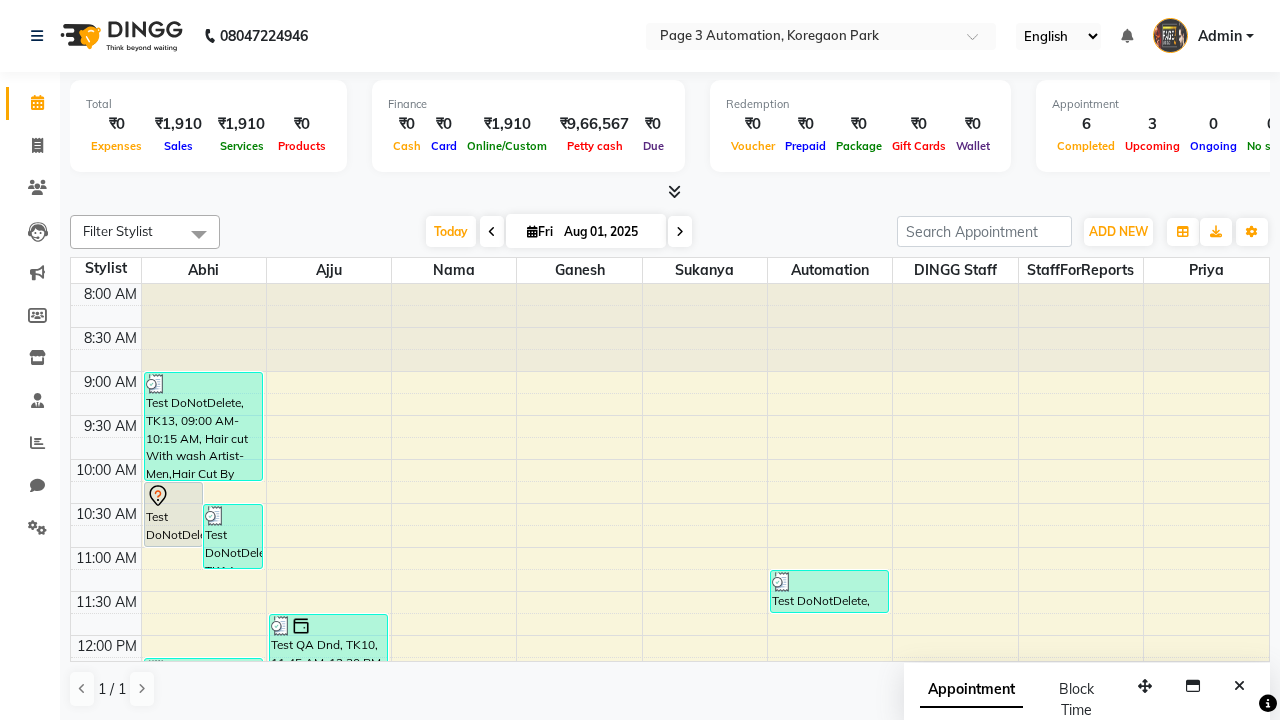 click on "Admin" at bounding box center (1220, 36) 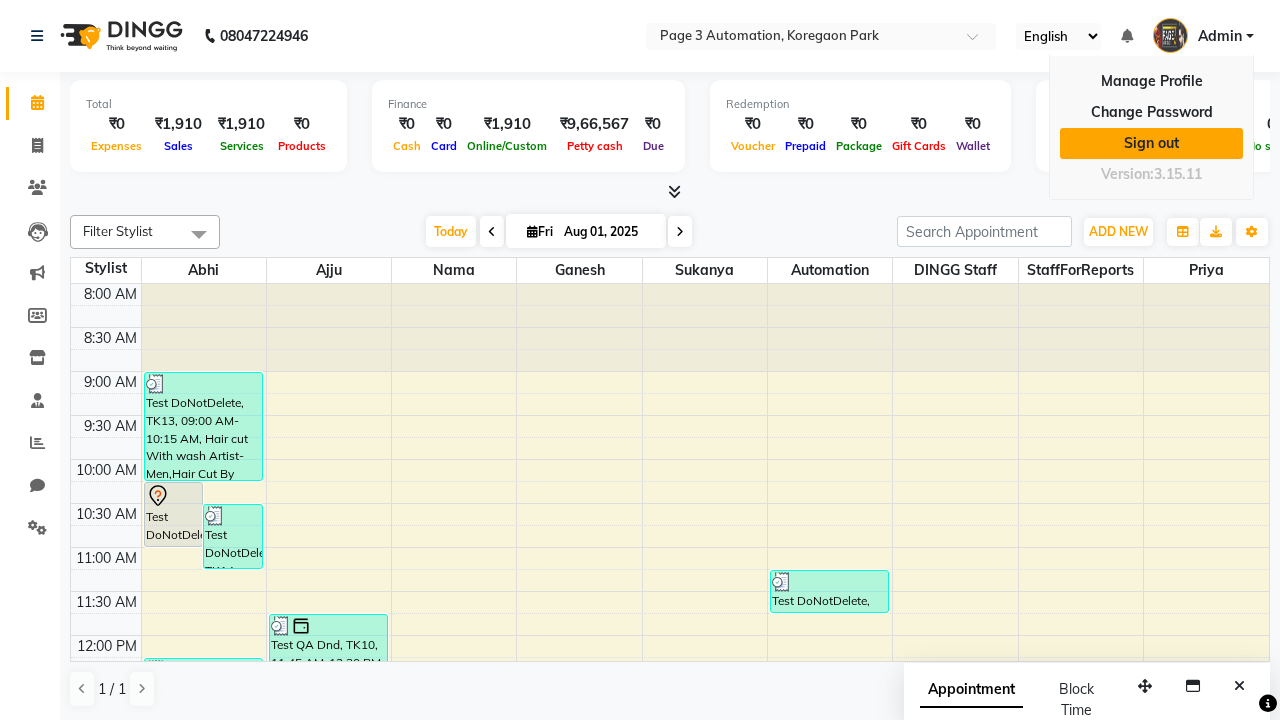 click on "Sign out" at bounding box center [1151, 143] 